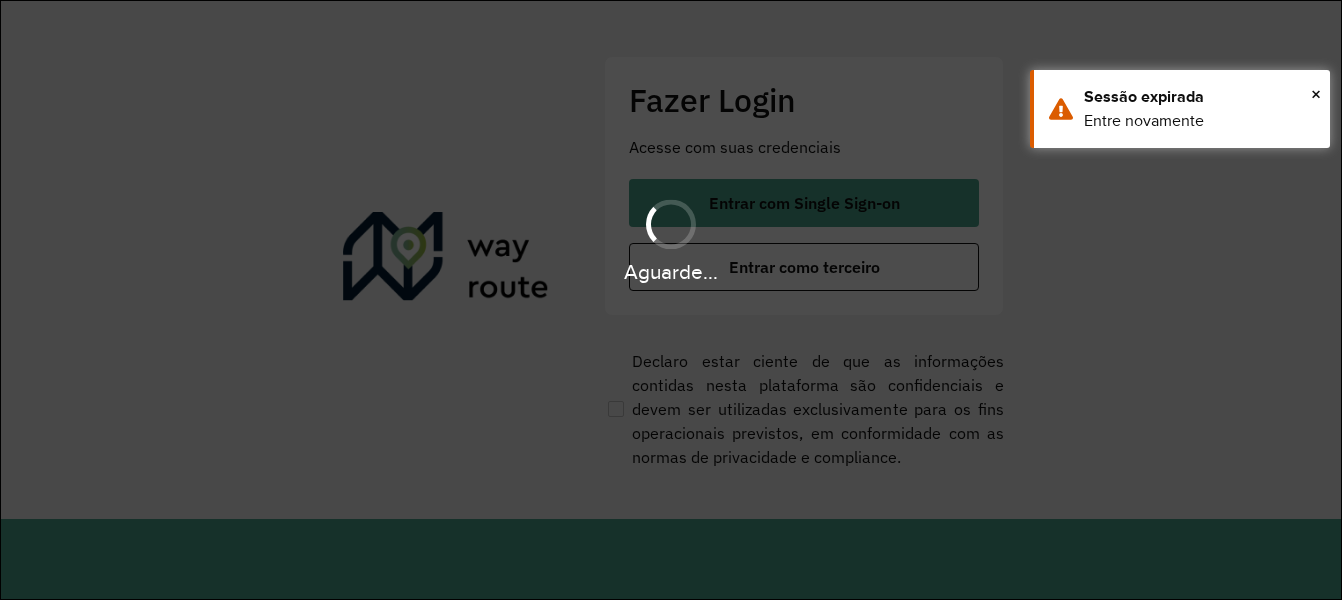 scroll, scrollTop: 0, scrollLeft: 0, axis: both 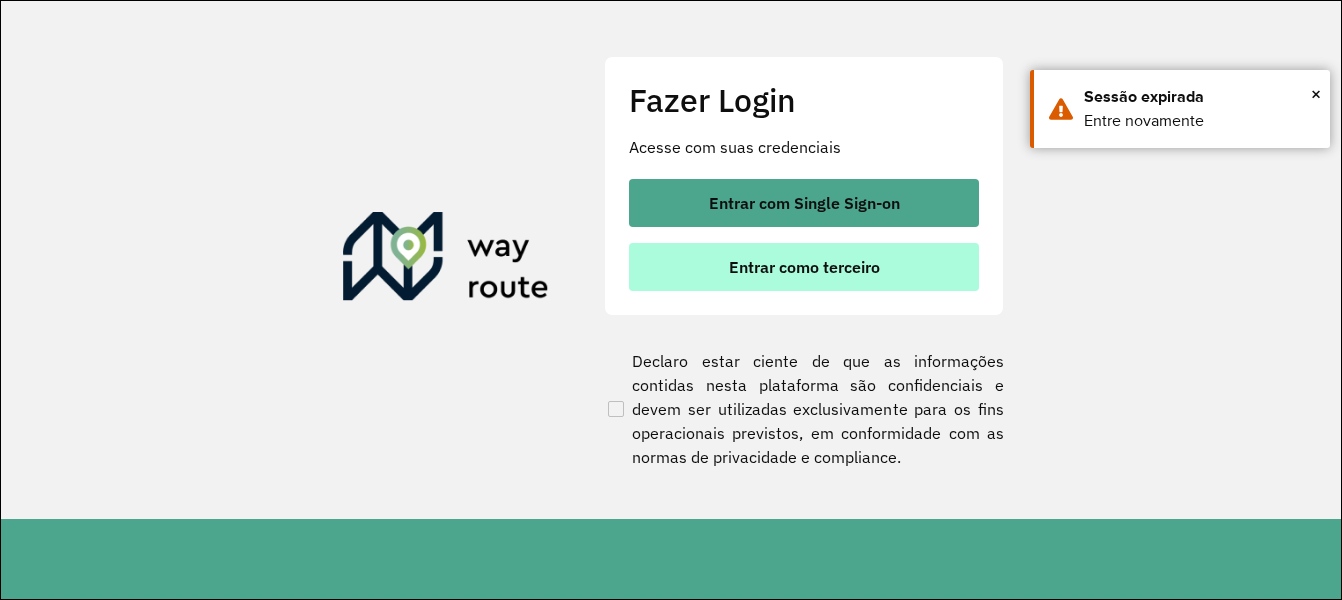 click on "Entrar como terceiro" at bounding box center [804, 267] 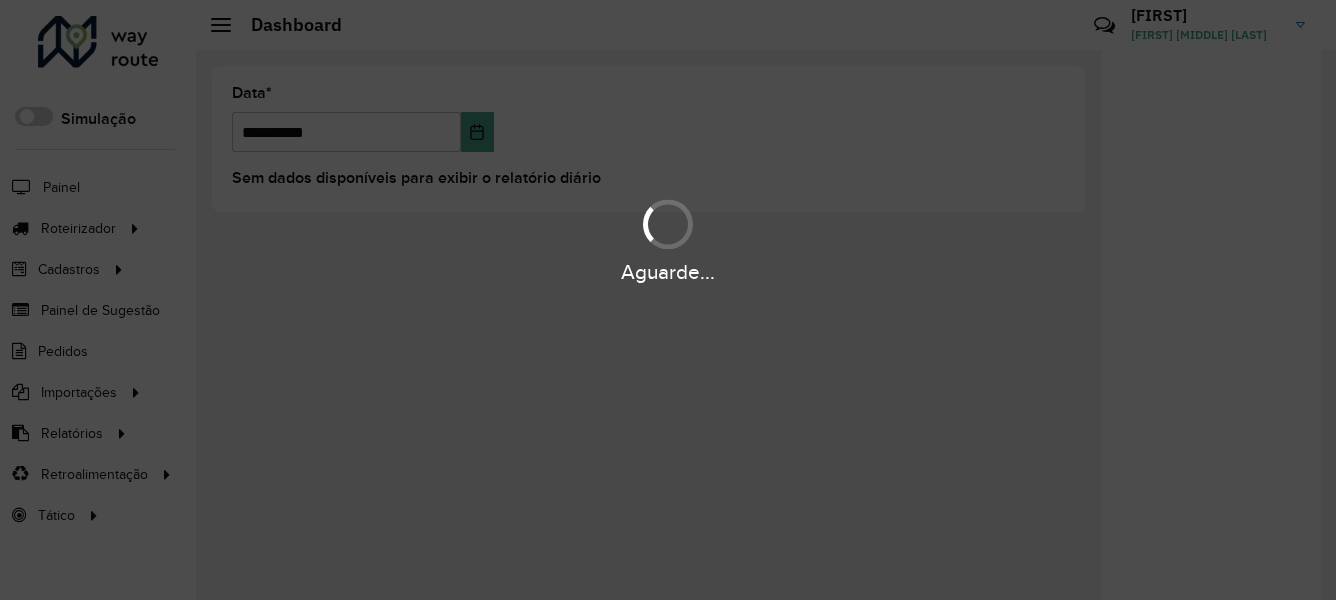 scroll, scrollTop: 0, scrollLeft: 0, axis: both 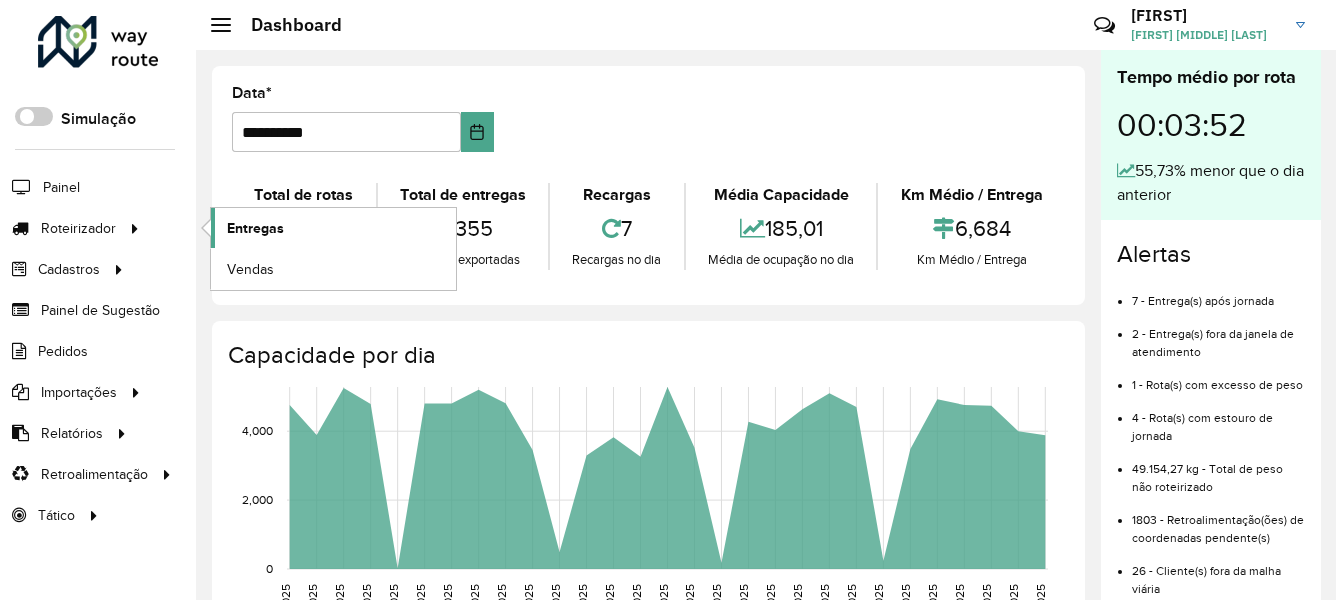 click on "Entregas" 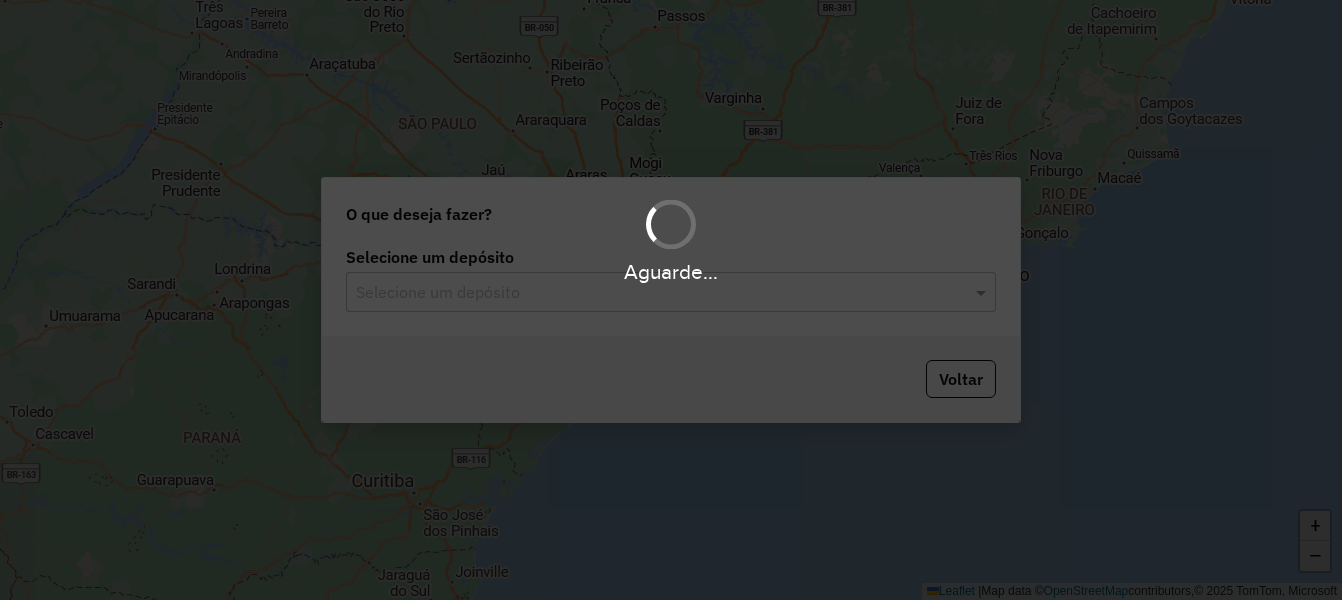 scroll, scrollTop: 0, scrollLeft: 0, axis: both 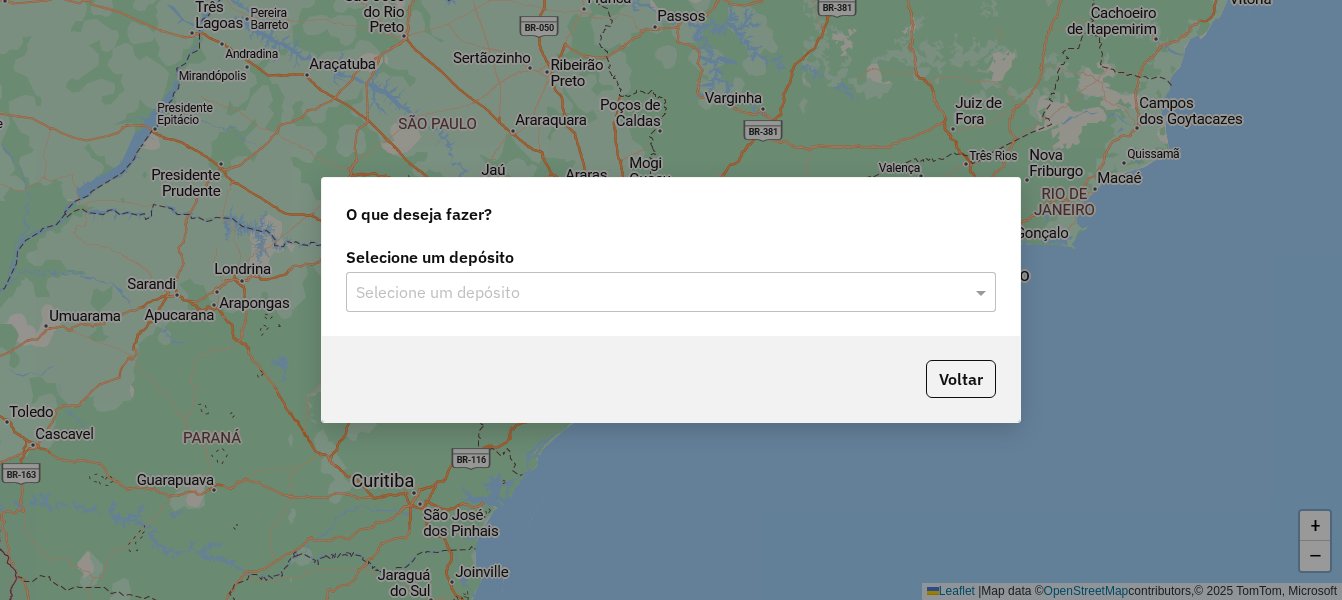 click on "Selecione um depósito" 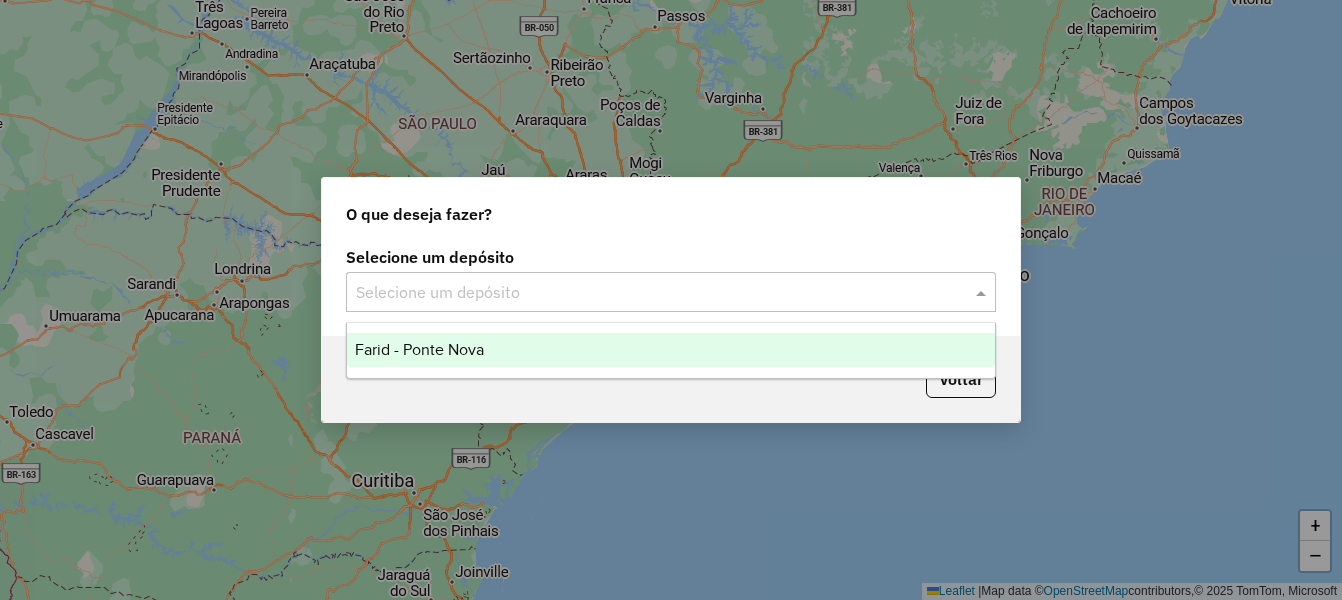 click on "Farid - Ponte Nova" at bounding box center (671, 350) 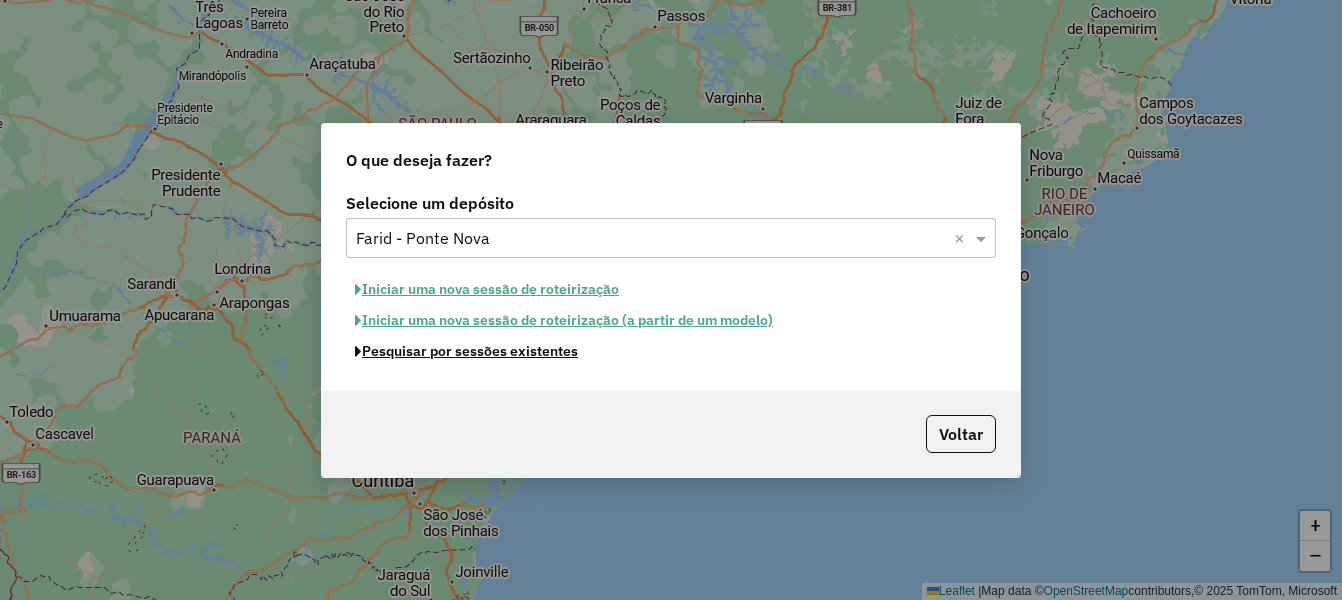 click on "Pesquisar por sessões existentes" 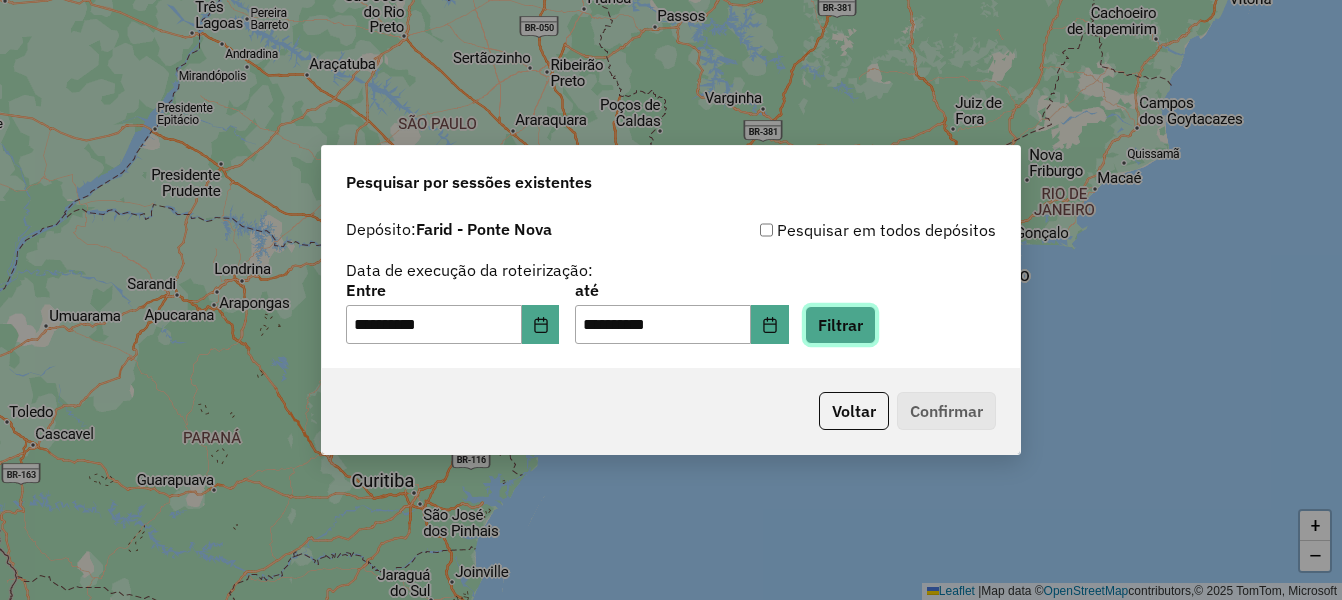 click on "Filtrar" 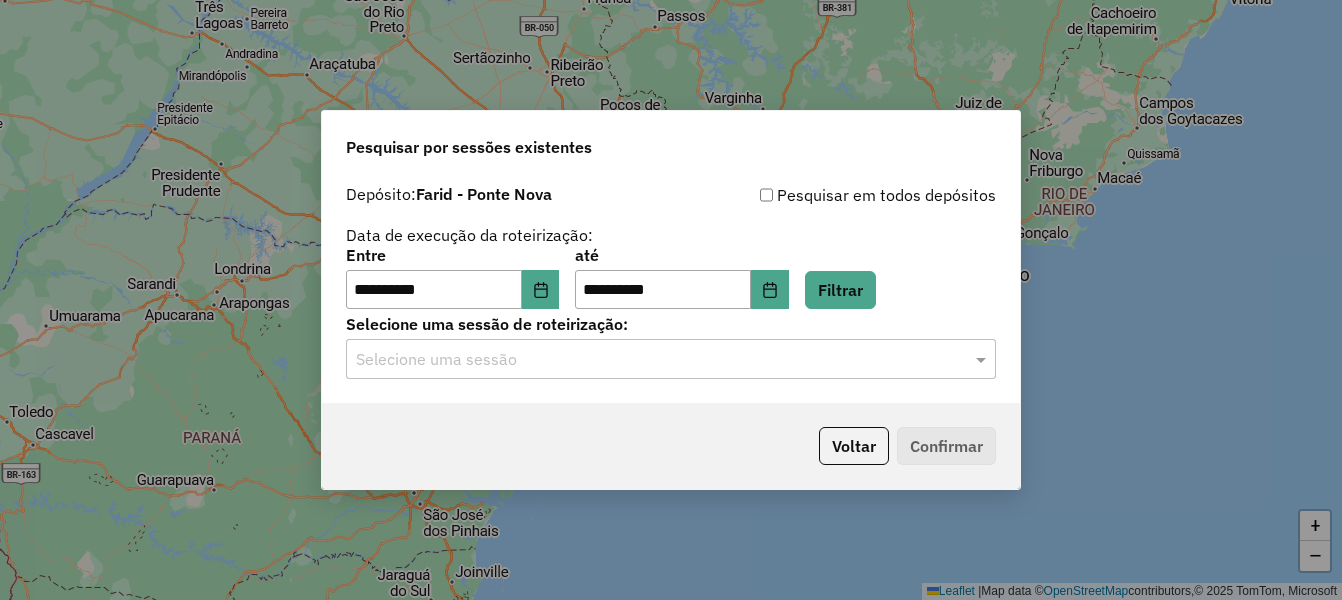 click on "Selecione uma sessão" 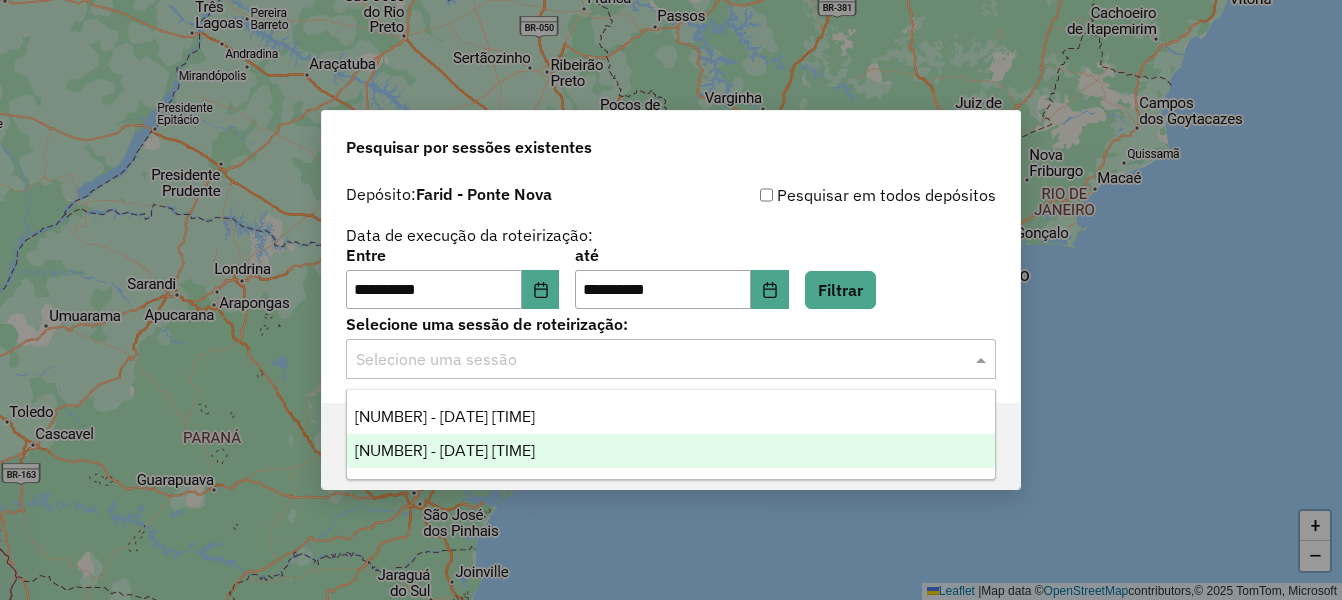 click on "974130 - 04/08/2025 18:52" at bounding box center (445, 450) 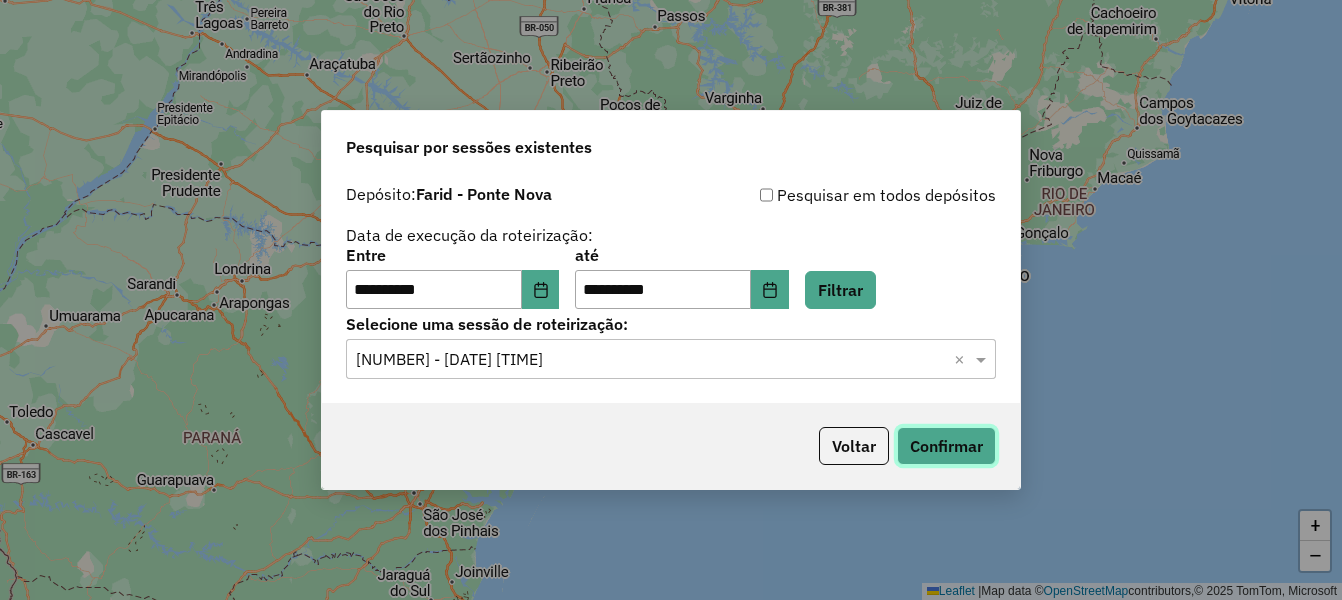 click on "Confirmar" 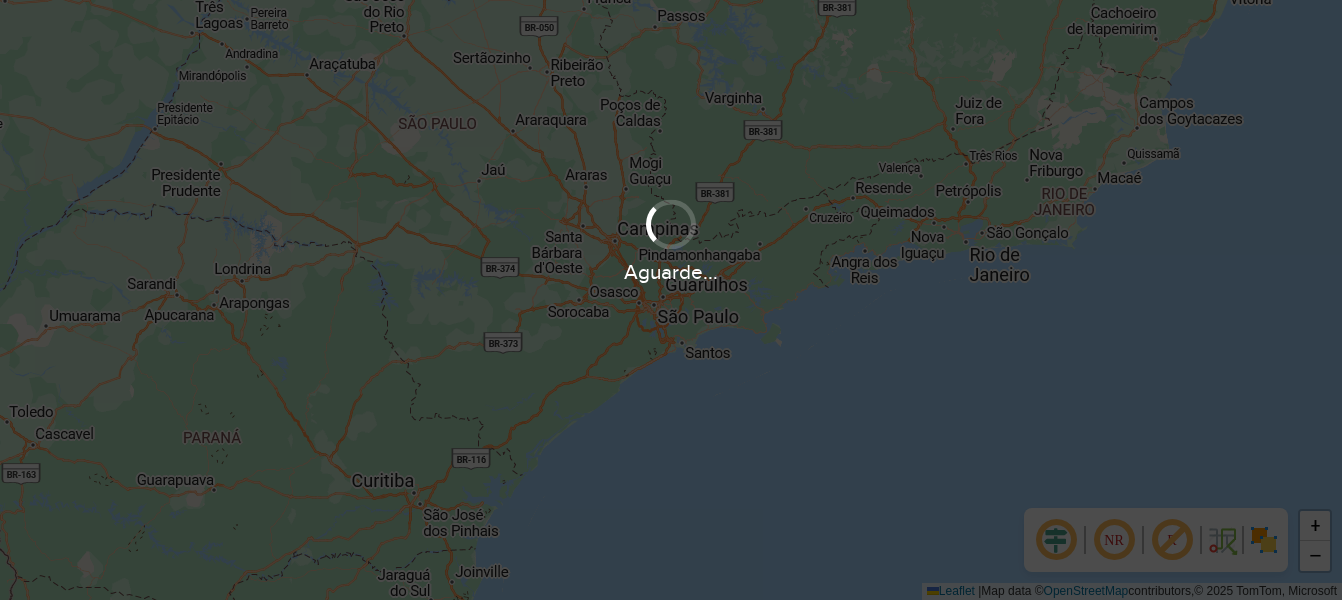 scroll, scrollTop: 0, scrollLeft: 0, axis: both 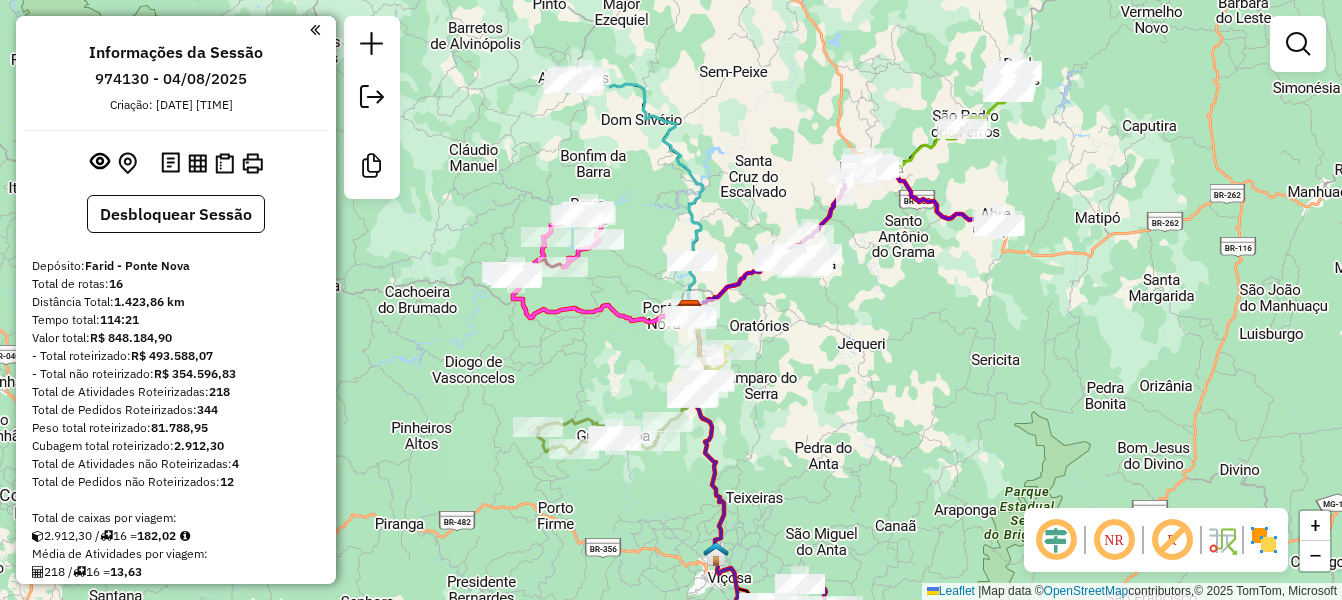 drag, startPoint x: 882, startPoint y: 229, endPoint x: 901, endPoint y: 241, distance: 22.472204 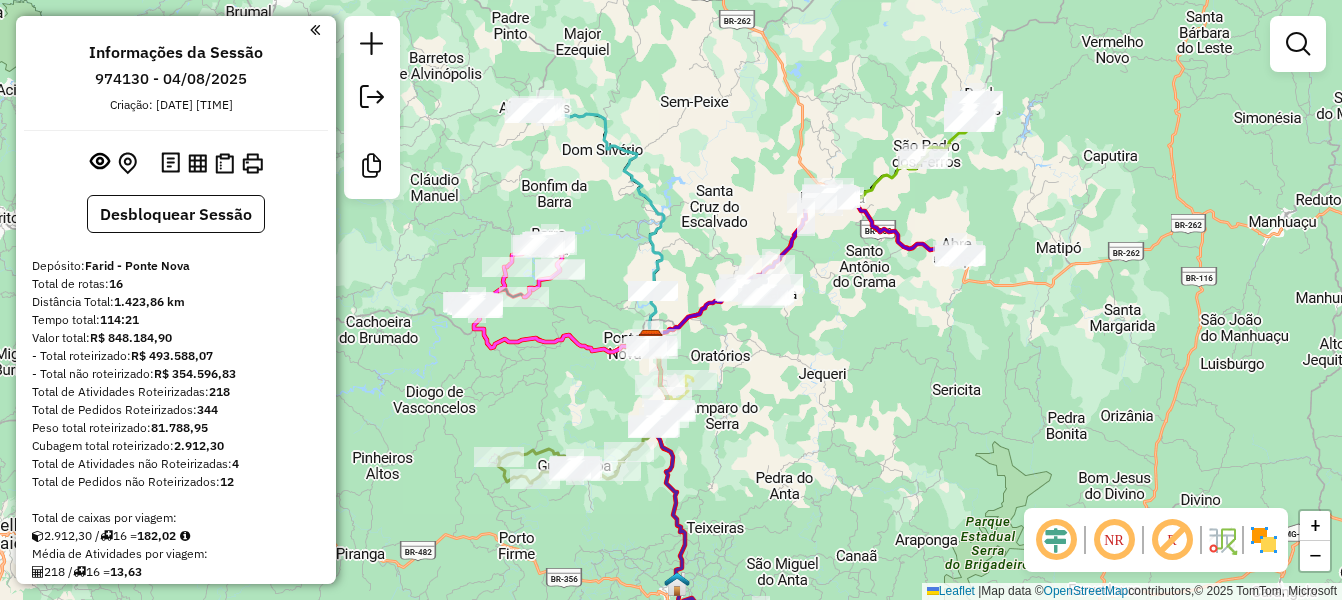 drag, startPoint x: 1057, startPoint y: 146, endPoint x: 976, endPoint y: 202, distance: 98.47334 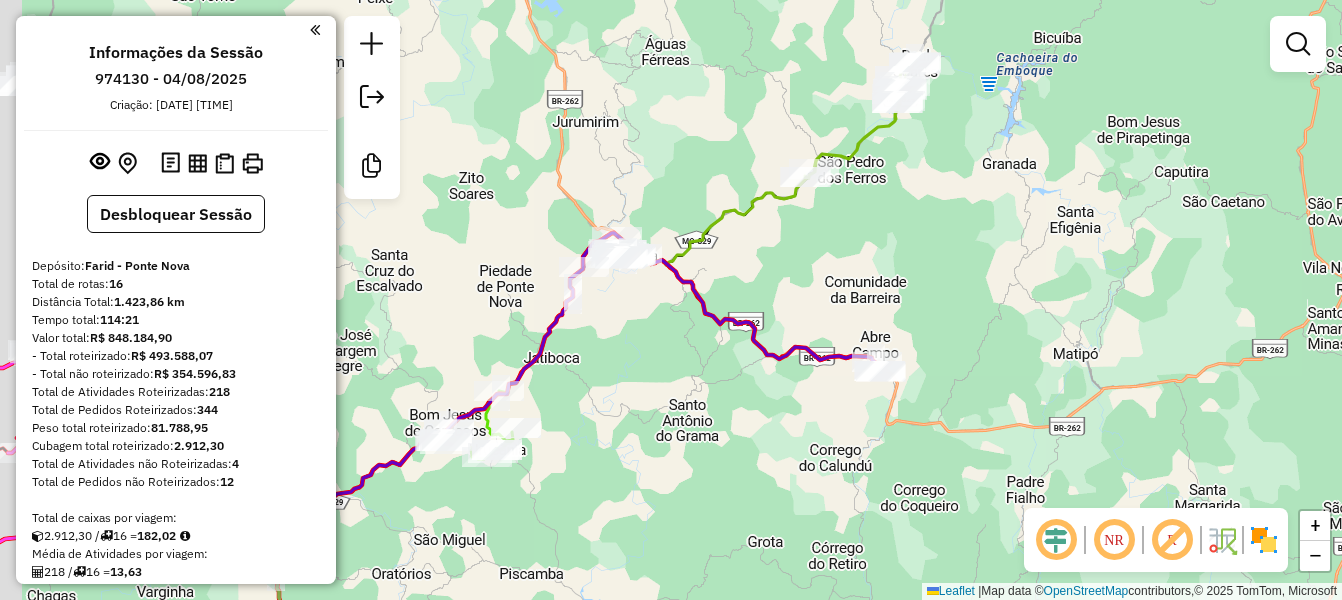 drag, startPoint x: 929, startPoint y: 246, endPoint x: 974, endPoint y: 202, distance: 62.936478 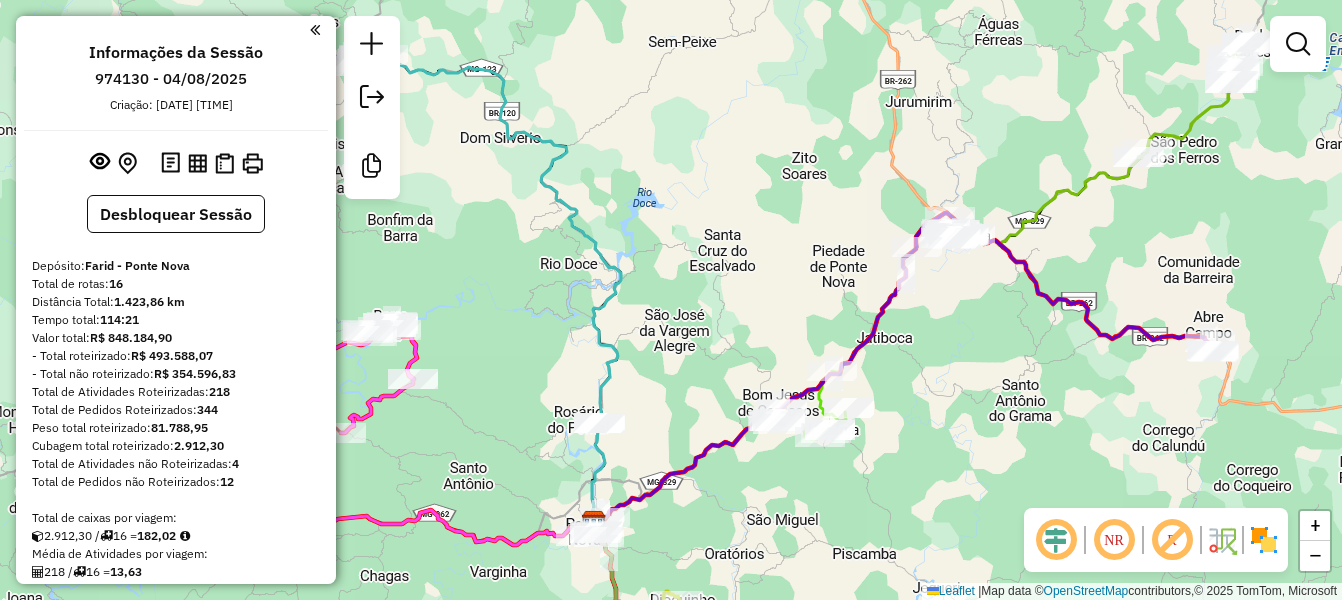 drag, startPoint x: 597, startPoint y: 397, endPoint x: 930, endPoint y: 377, distance: 333.60007 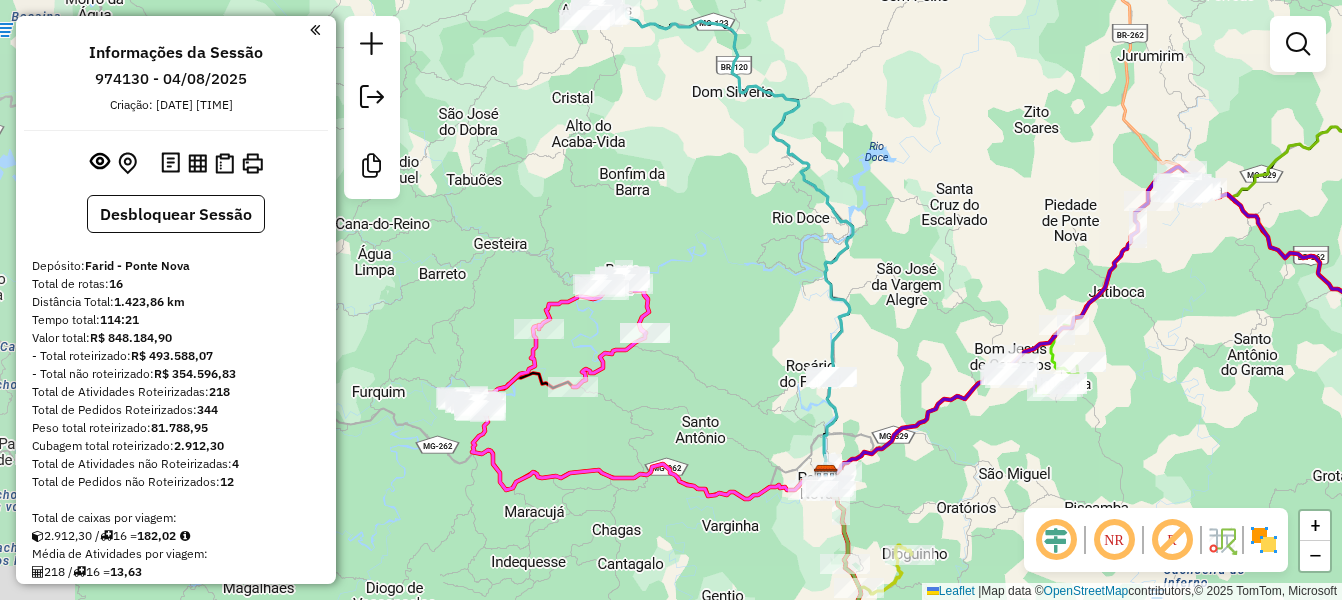 drag, startPoint x: 728, startPoint y: 120, endPoint x: 982, endPoint y: 38, distance: 266.90823 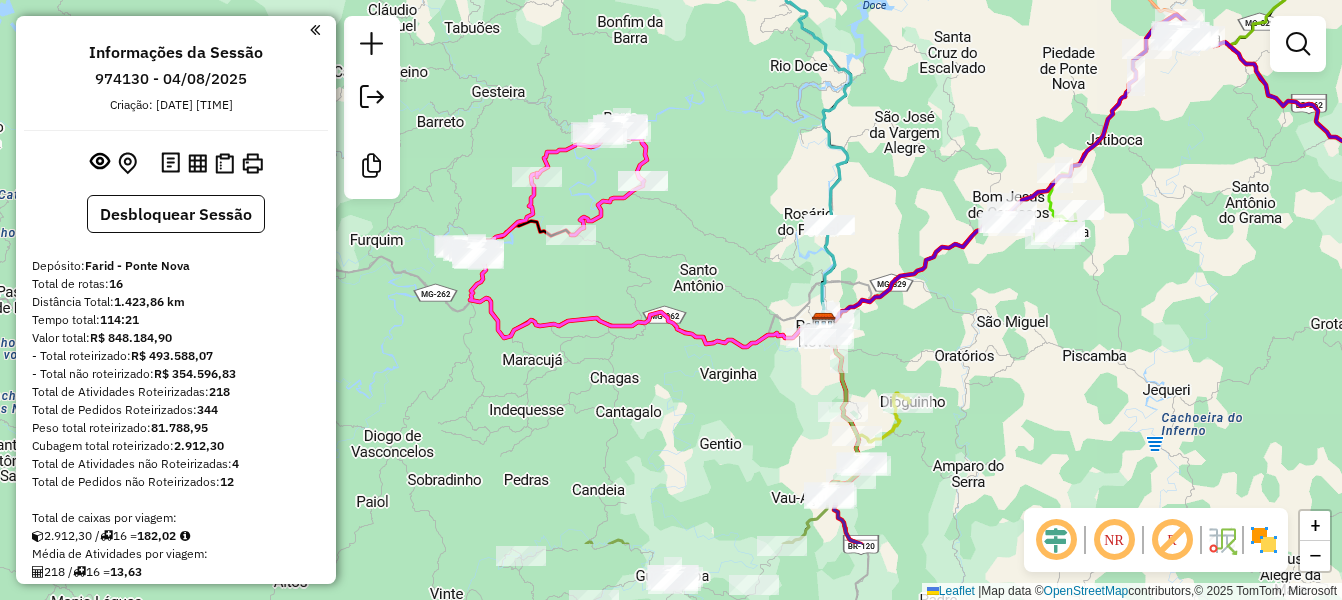 drag, startPoint x: 959, startPoint y: 263, endPoint x: 935, endPoint y: 147, distance: 118.45674 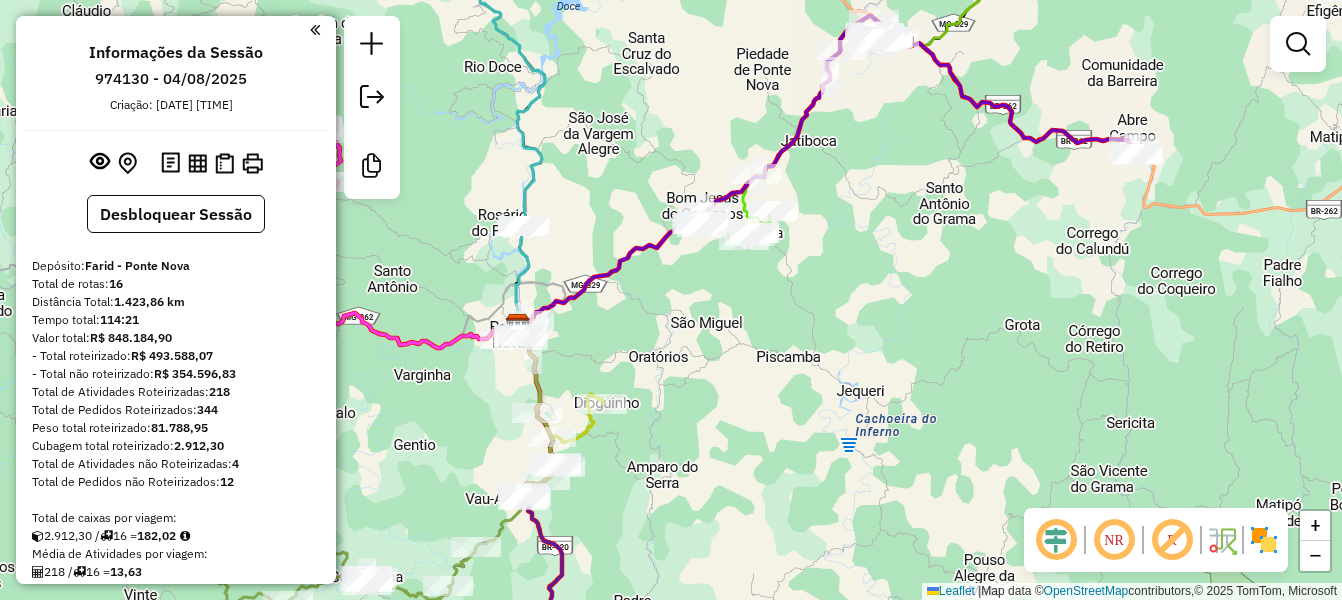 drag, startPoint x: 1171, startPoint y: 141, endPoint x: 931, endPoint y: 143, distance: 240.00833 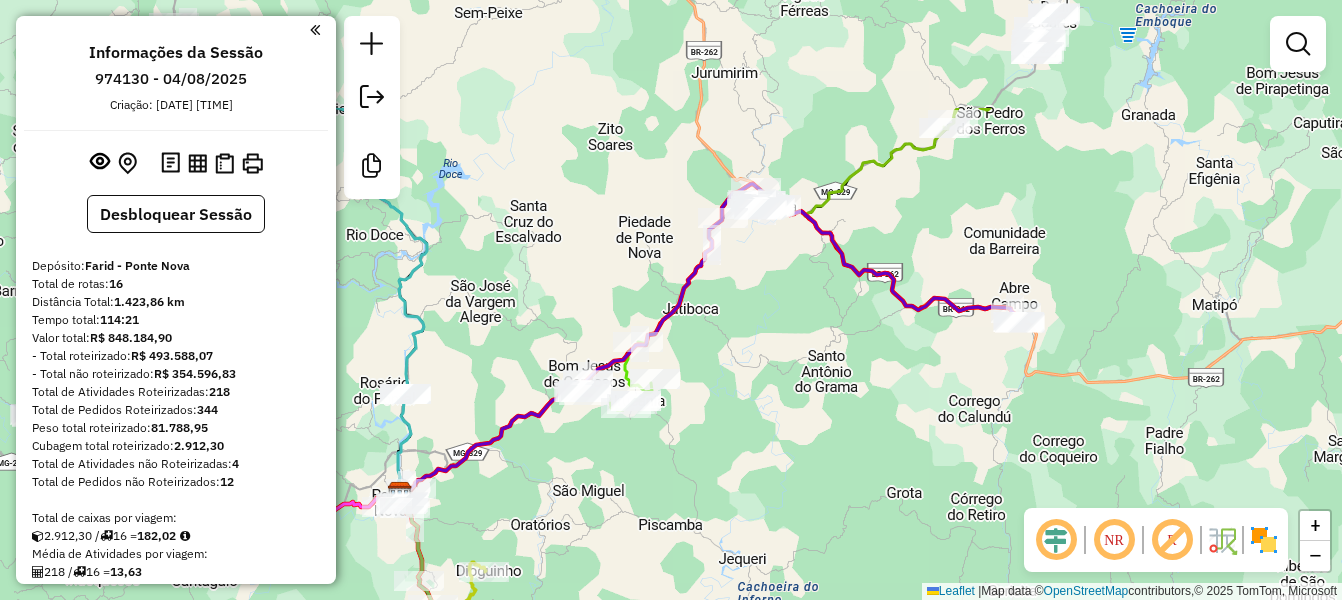drag, startPoint x: 1068, startPoint y: 206, endPoint x: 936, endPoint y: 394, distance: 229.71286 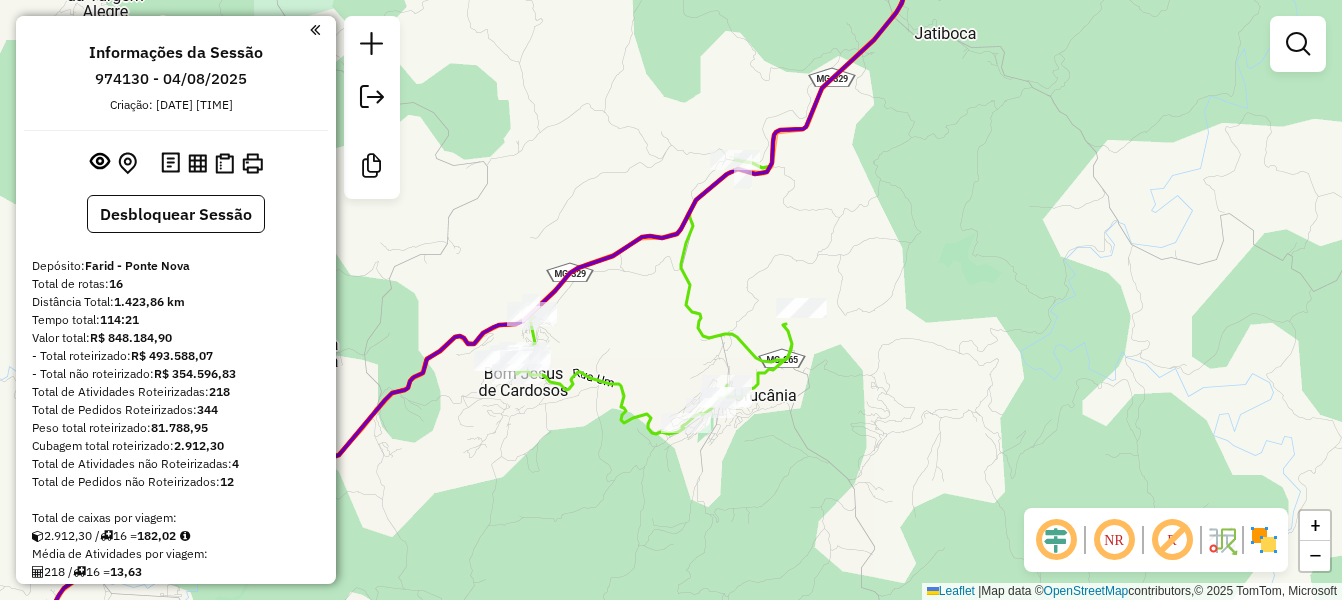 click 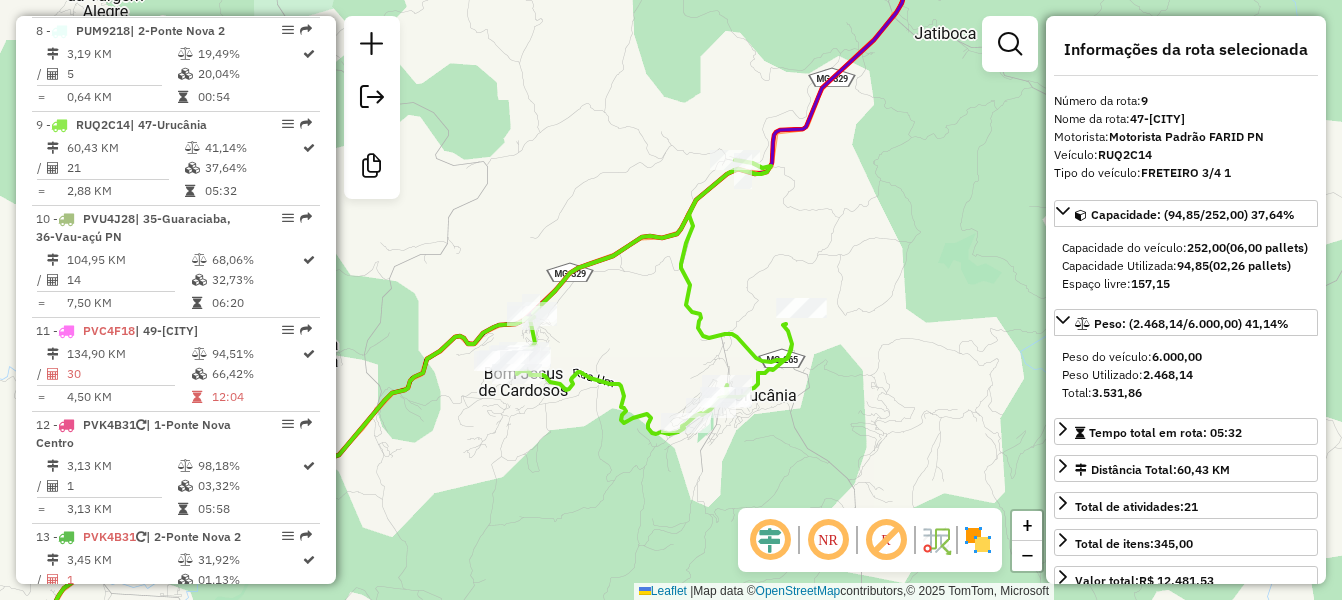 scroll, scrollTop: 1576, scrollLeft: 0, axis: vertical 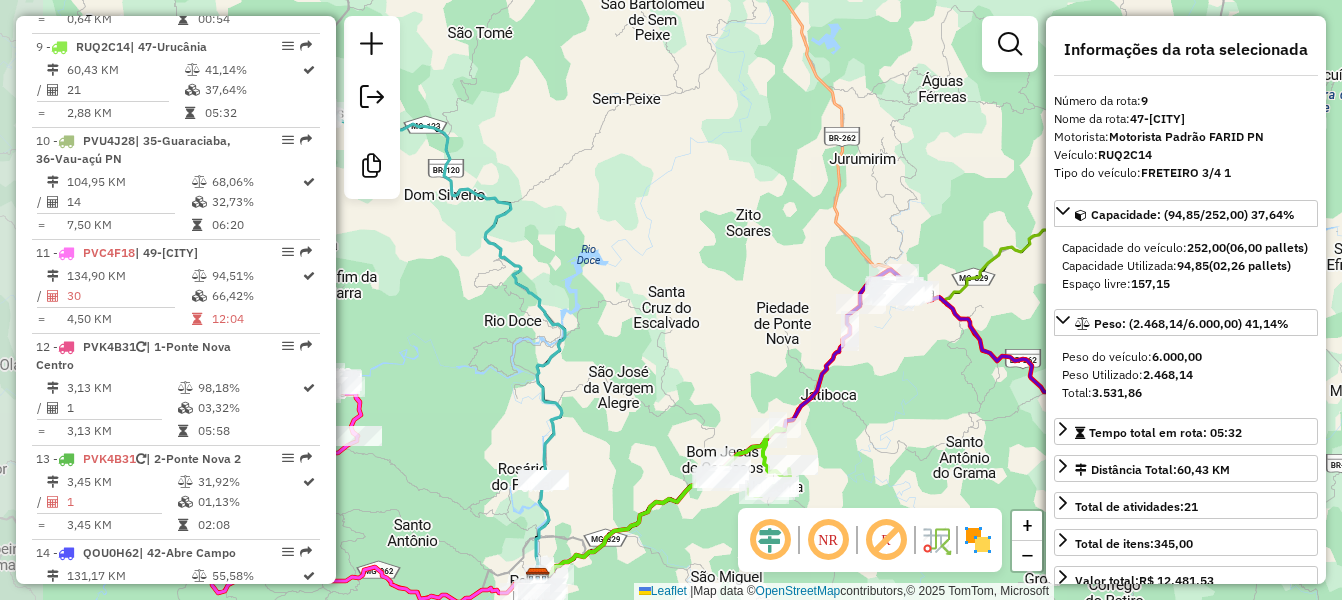 drag, startPoint x: 815, startPoint y: 264, endPoint x: 895, endPoint y: 398, distance: 156.06409 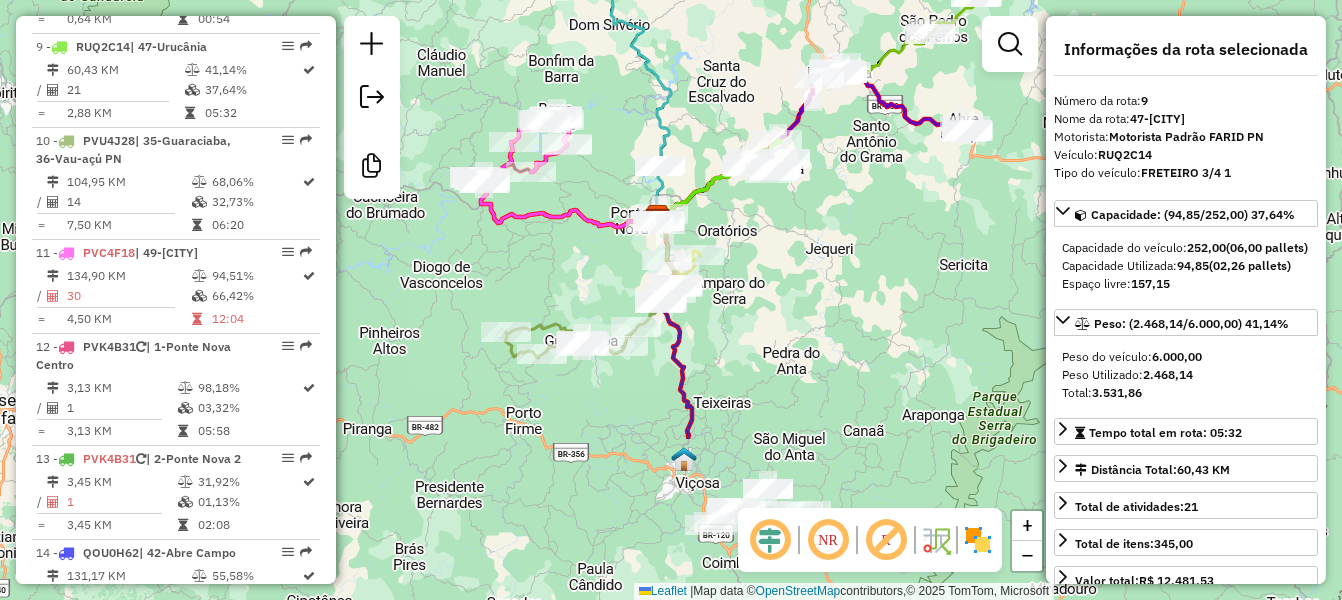 drag, startPoint x: 679, startPoint y: 296, endPoint x: 730, endPoint y: 75, distance: 226.80829 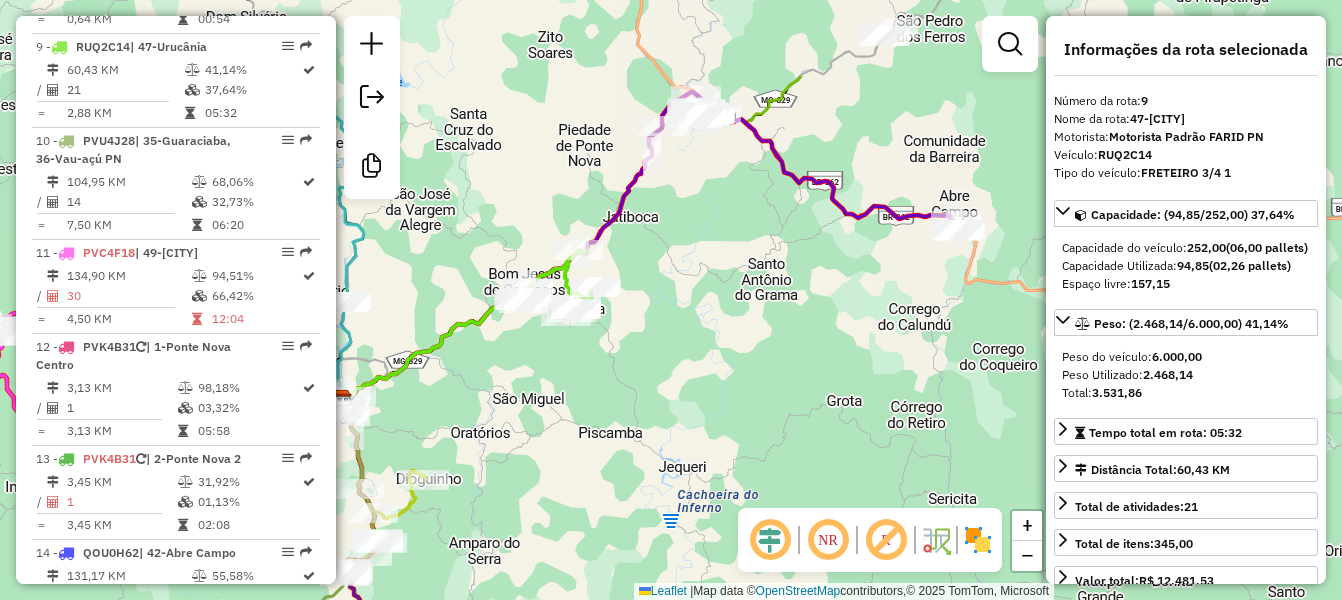 drag, startPoint x: 844, startPoint y: 167, endPoint x: 713, endPoint y: 303, distance: 188.83061 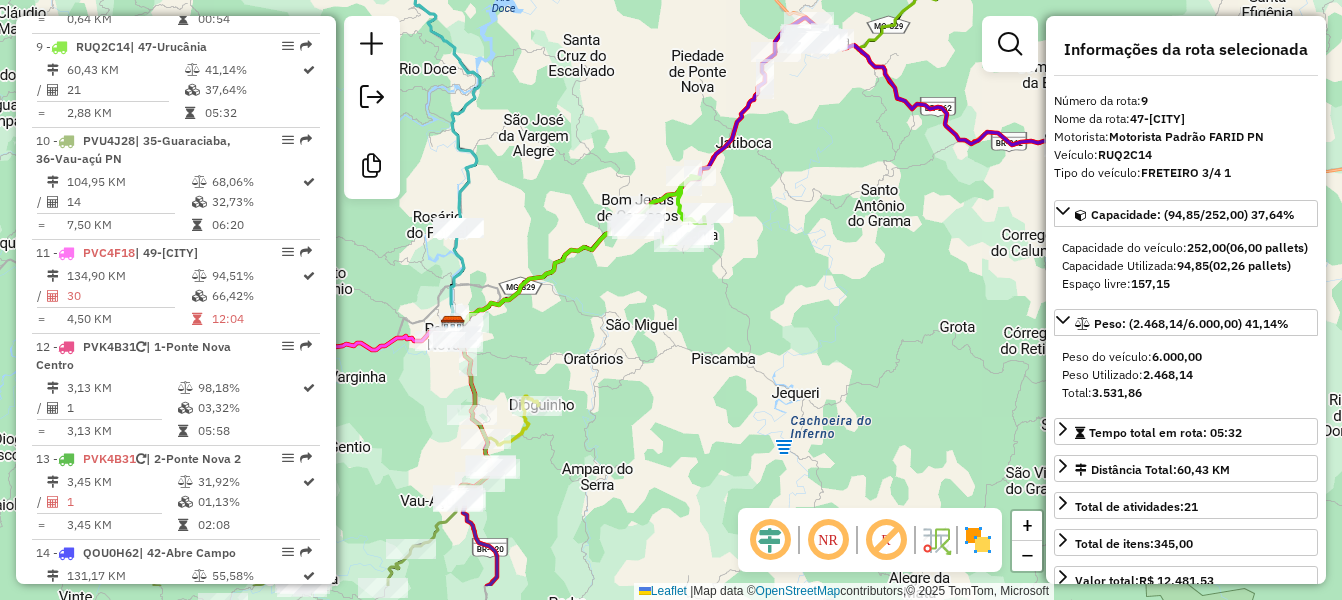drag, startPoint x: 736, startPoint y: 245, endPoint x: 849, endPoint y: 170, distance: 135.62448 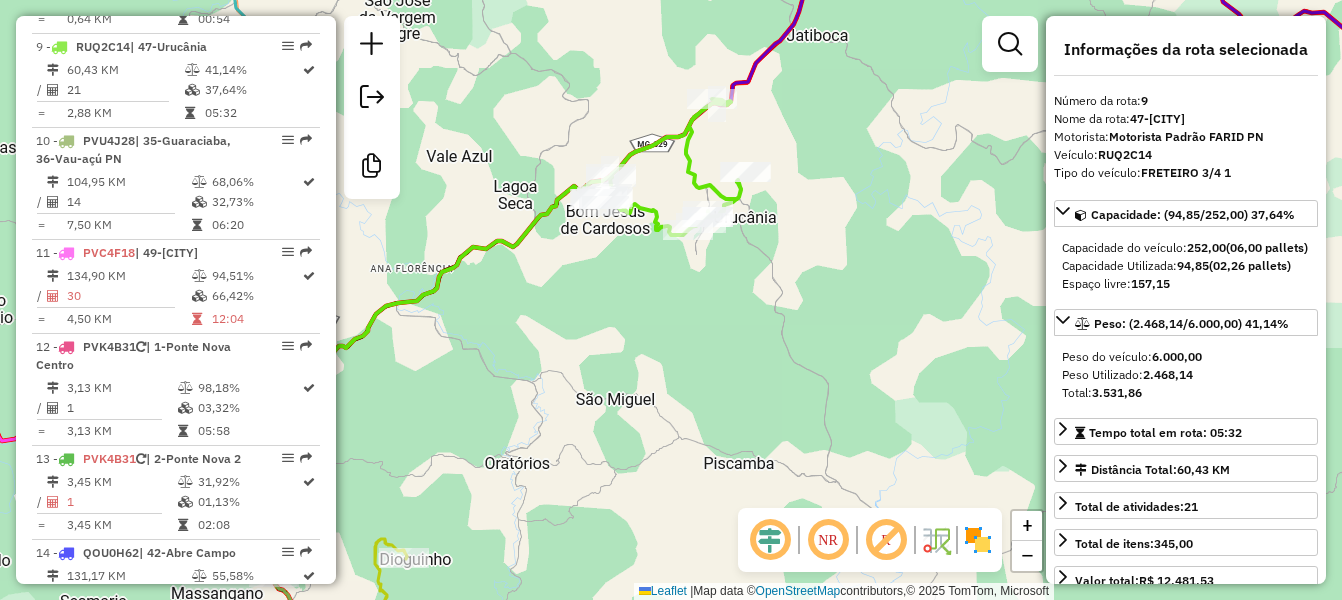 click 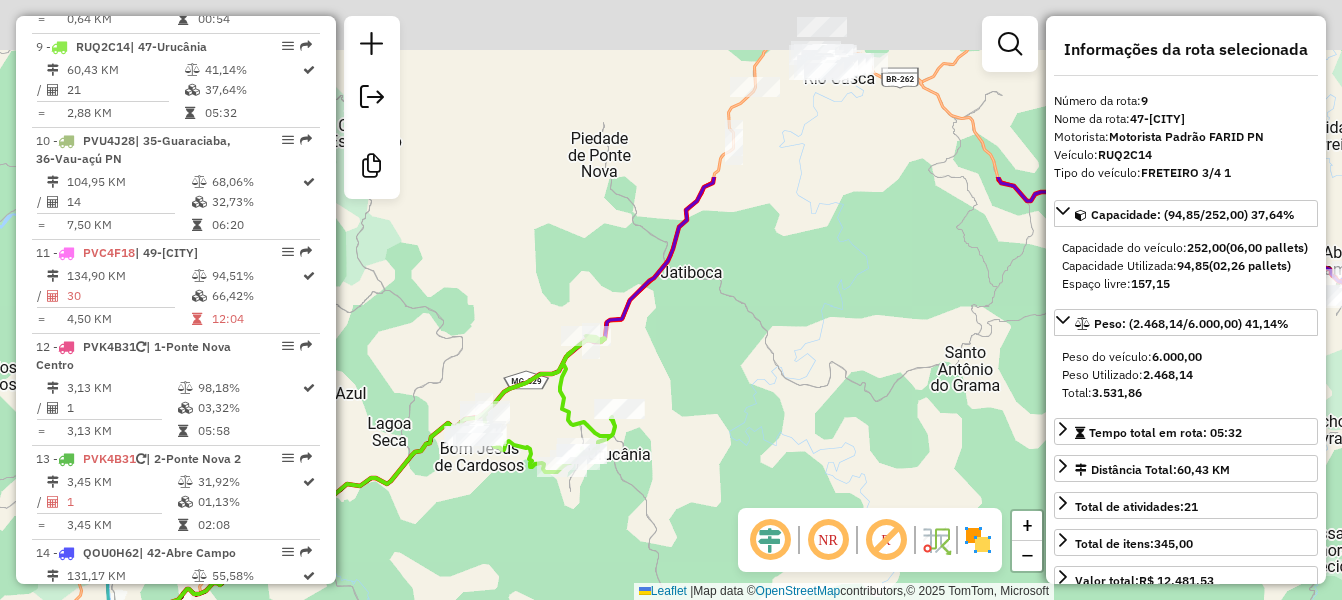 drag, startPoint x: 859, startPoint y: 135, endPoint x: 572, endPoint y: 531, distance: 489.06543 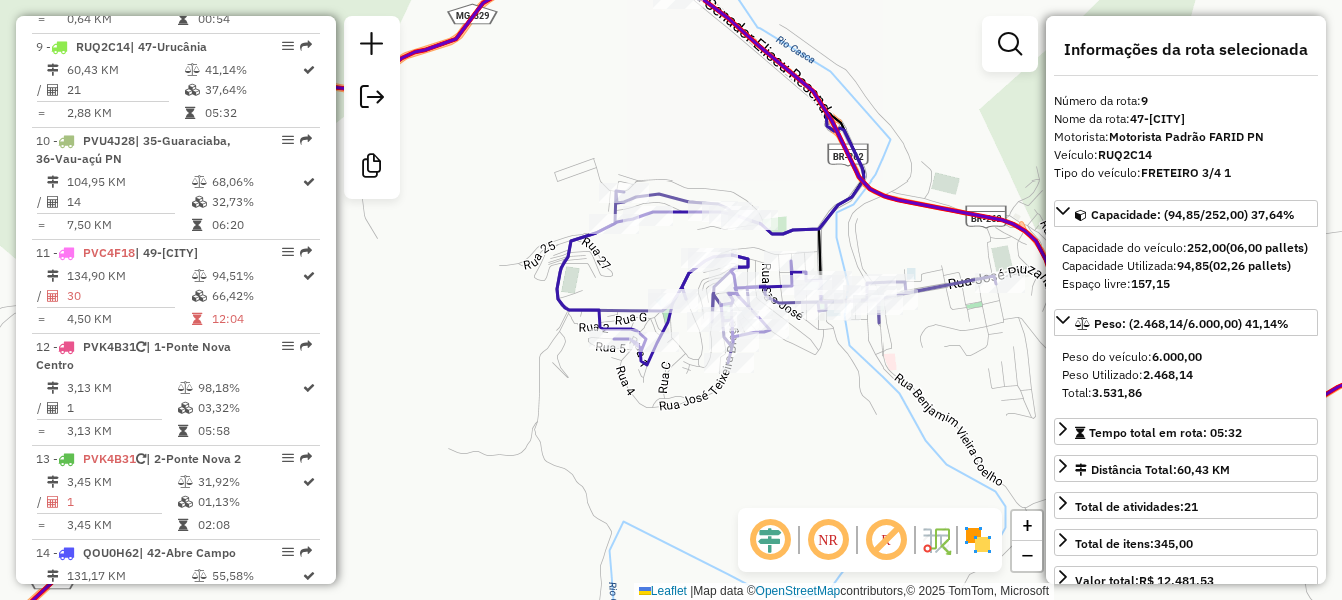click 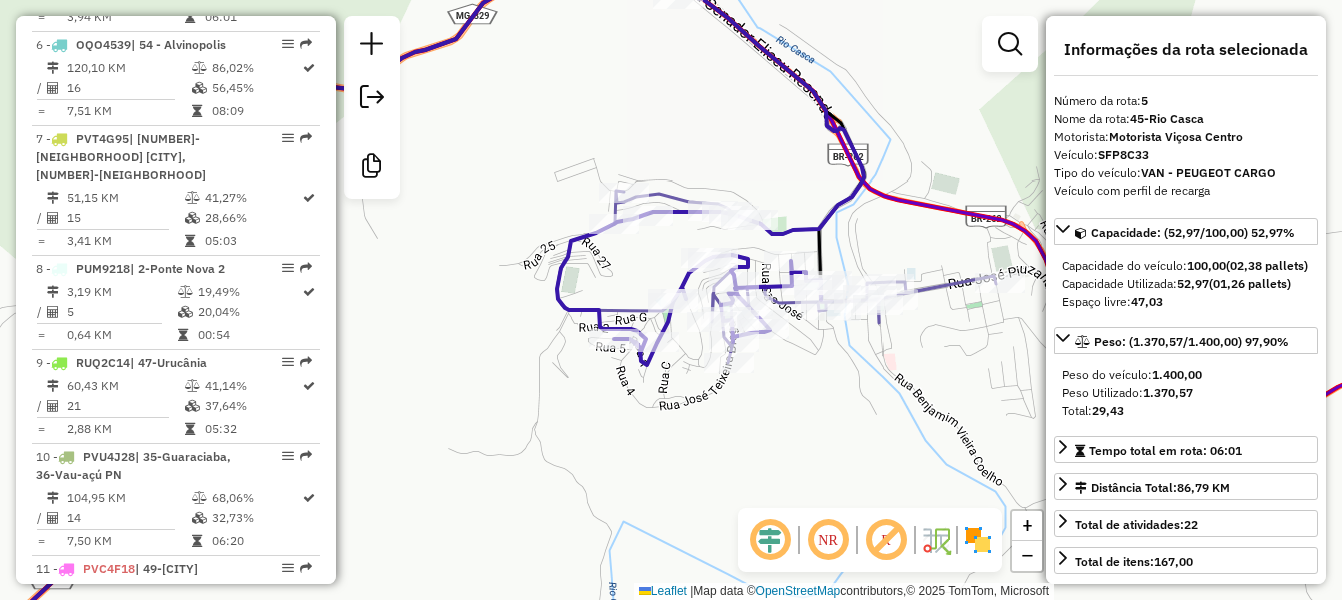 scroll, scrollTop: 1182, scrollLeft: 0, axis: vertical 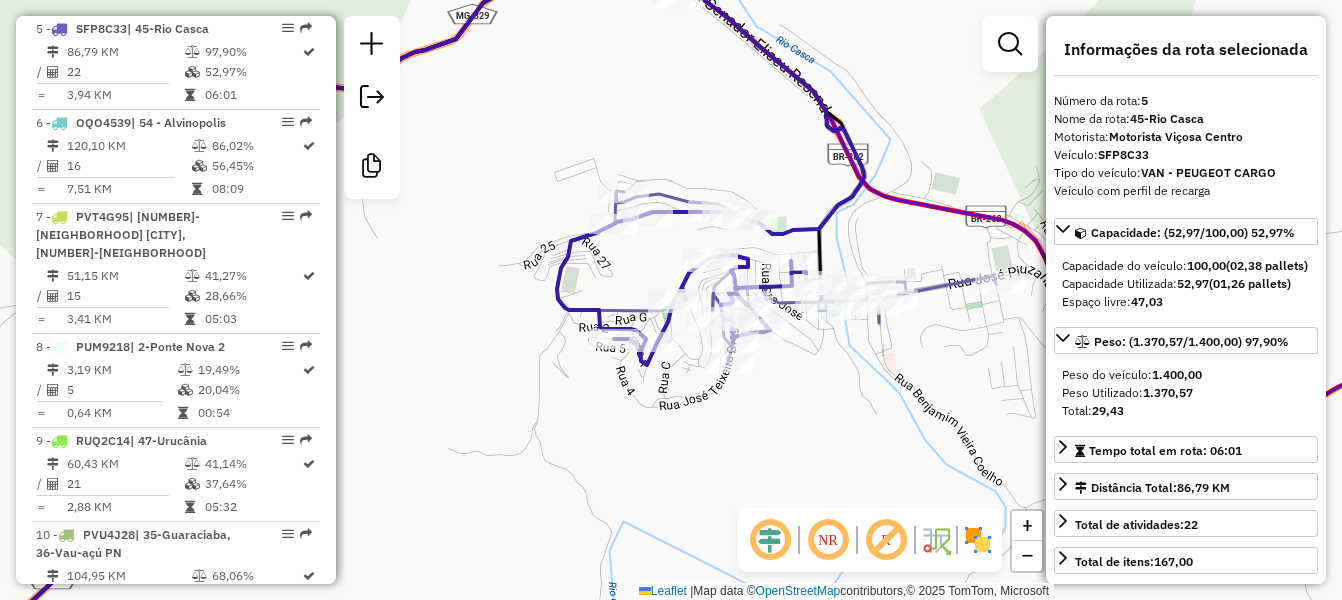 click 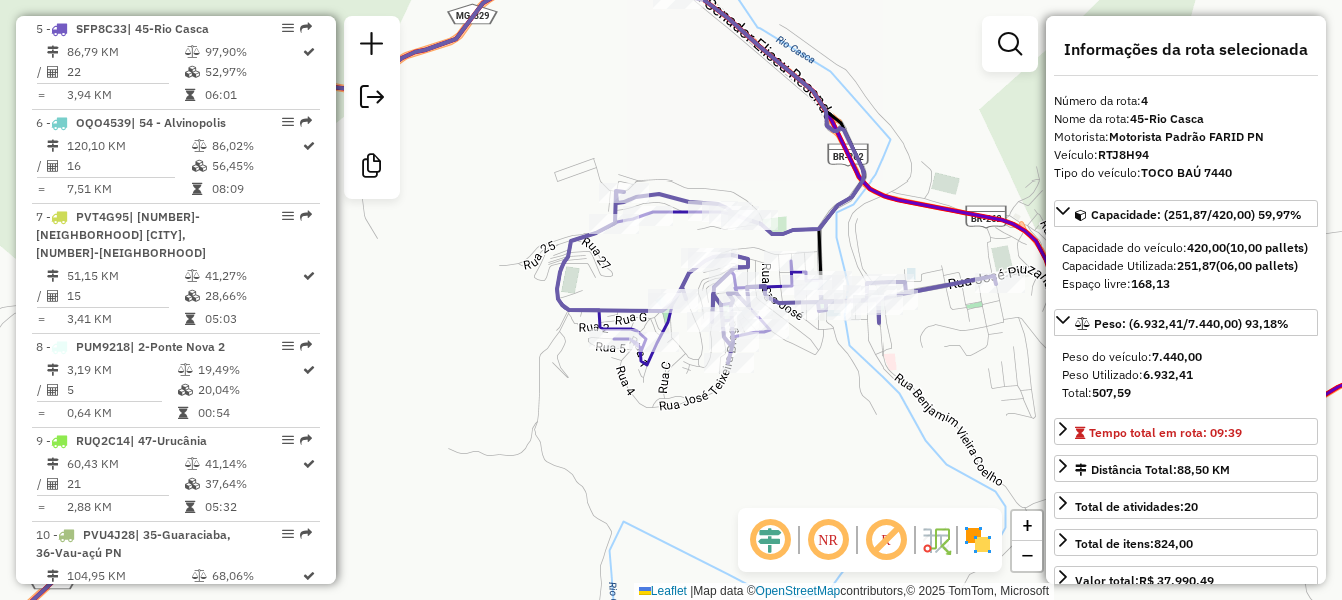 scroll, scrollTop: 1088, scrollLeft: 0, axis: vertical 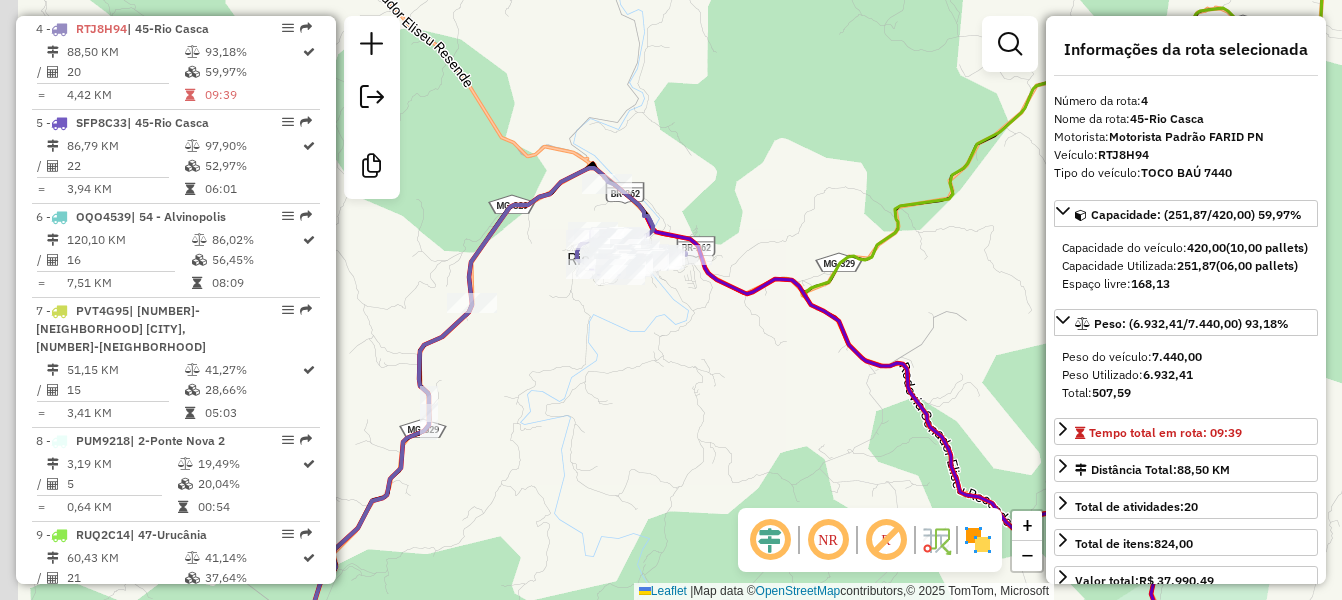 drag, startPoint x: 484, startPoint y: 398, endPoint x: 568, endPoint y: 376, distance: 86.833176 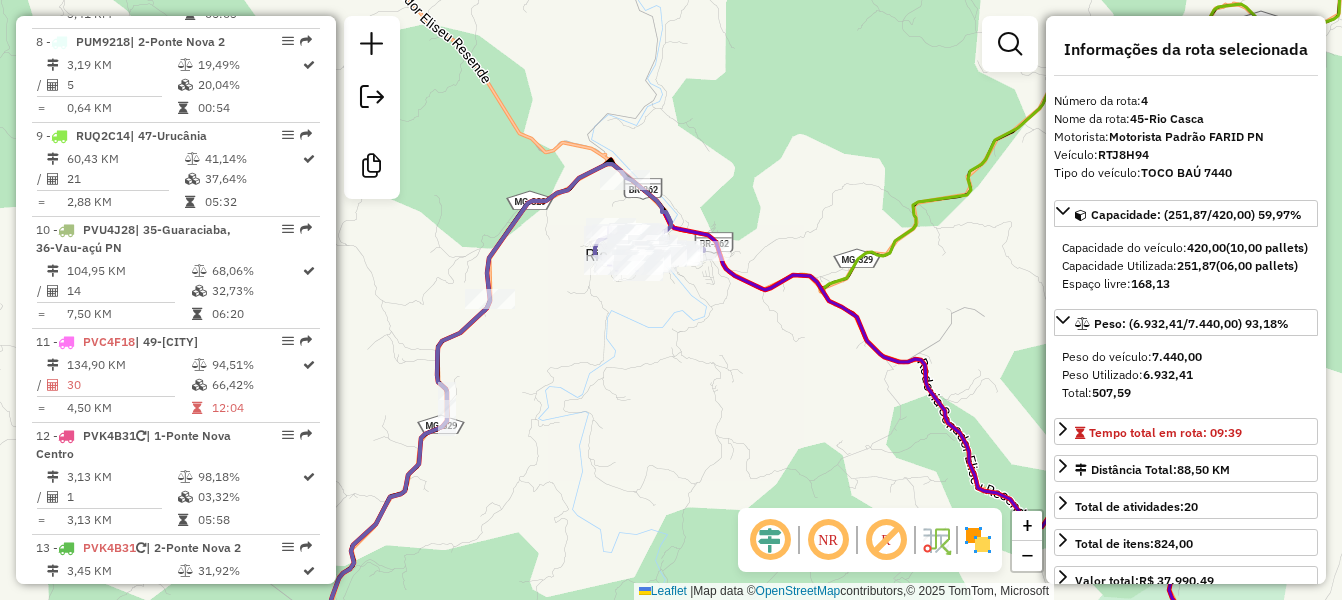 scroll, scrollTop: 1588, scrollLeft: 0, axis: vertical 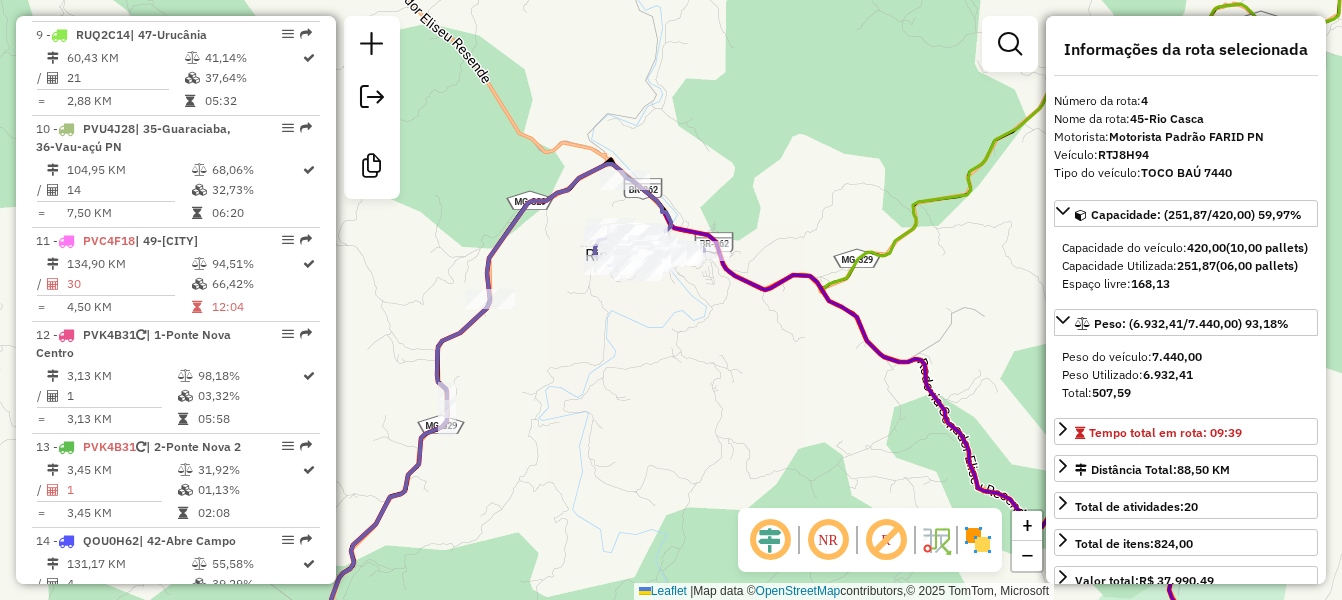 click on "Janela de atendimento Grade de atendimento Capacidade Transportadoras Veículos Cliente Pedidos  Rotas Selecione os dias de semana para filtrar as janelas de atendimento  Seg   Ter   Qua   Qui   Sex   Sáb   Dom  Informe o período da janela de atendimento: De: Até:  Filtrar exatamente a janela do cliente  Considerar janela de atendimento padrão  Selecione os dias de semana para filtrar as grades de atendimento  Seg   Ter   Qua   Qui   Sex   Sáb   Dom   Considerar clientes sem dia de atendimento cadastrado  Clientes fora do dia de atendimento selecionado Filtrar as atividades entre os valores definidos abaixo:  Peso mínimo:   Peso máximo:   Cubagem mínima:   Cubagem máxima:   De:   Até:  Filtrar as atividades entre o tempo de atendimento definido abaixo:  De:   Até:   Considerar capacidade total dos clientes não roteirizados Transportadora: Selecione um ou mais itens Tipo de veículo: Selecione um ou mais itens Veículo: Selecione um ou mais itens Motorista: Selecione um ou mais itens Nome: Rótulo:" 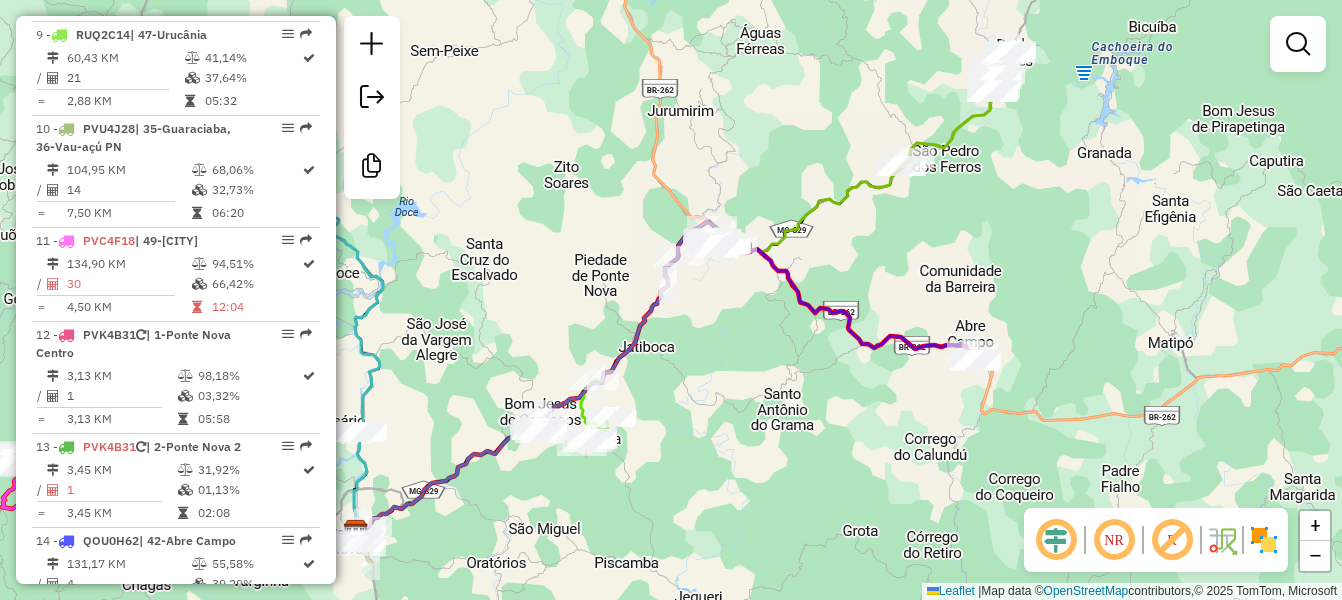 drag, startPoint x: 531, startPoint y: 450, endPoint x: 1004, endPoint y: 96, distance: 590.8003 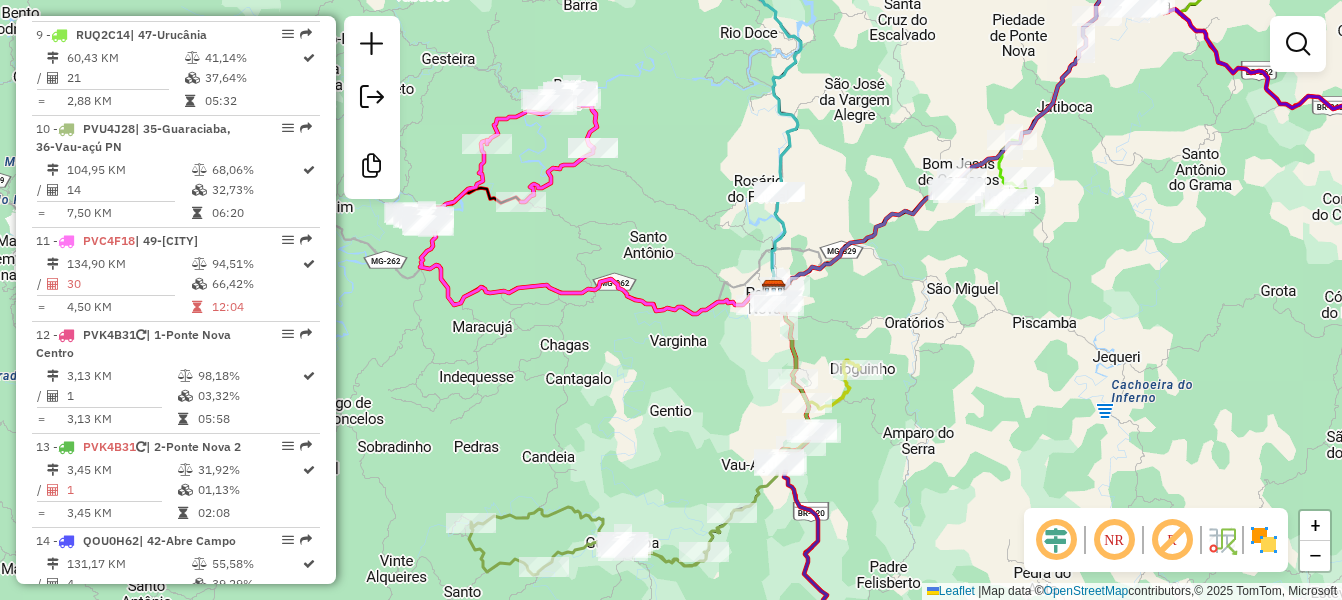 drag, startPoint x: 502, startPoint y: 229, endPoint x: 552, endPoint y: 246, distance: 52.810986 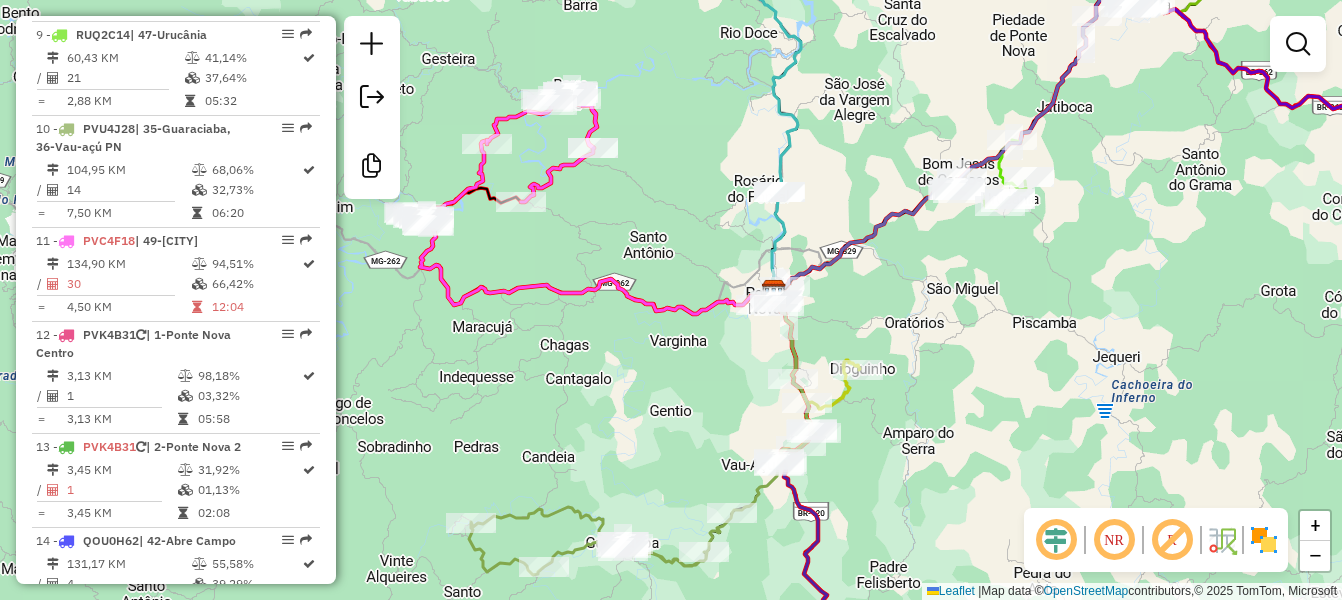 click 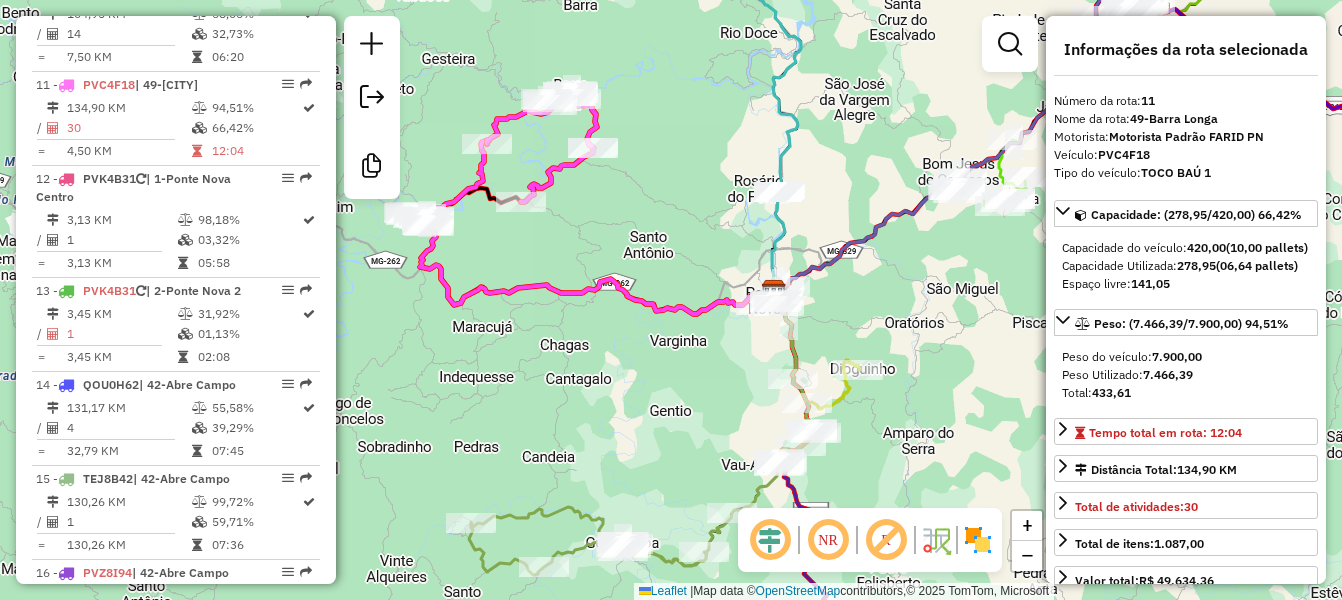 scroll, scrollTop: 1782, scrollLeft: 0, axis: vertical 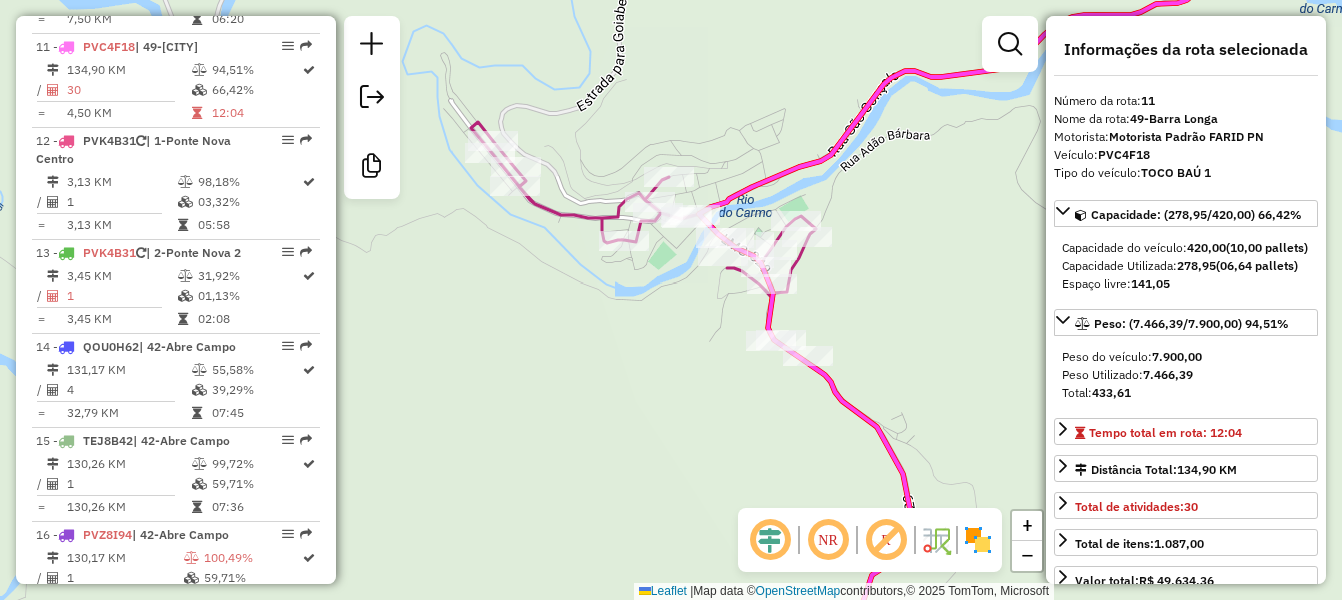 drag, startPoint x: 565, startPoint y: 274, endPoint x: 865, endPoint y: 216, distance: 305.55524 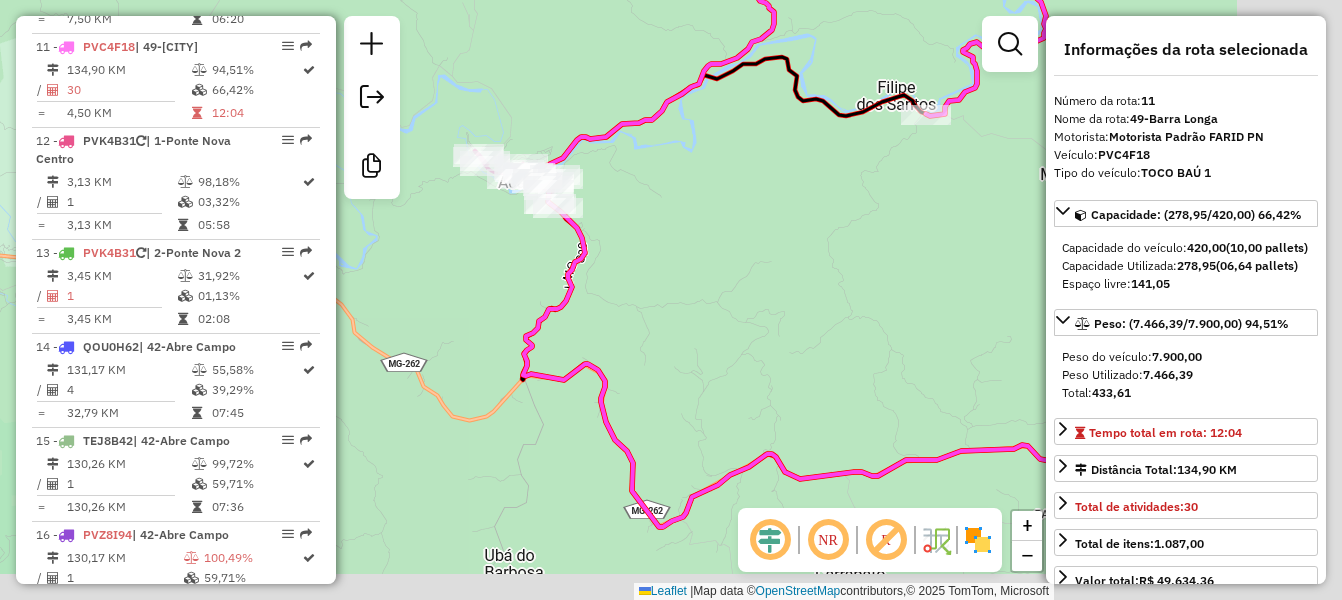 drag, startPoint x: 883, startPoint y: 280, endPoint x: 587, endPoint y: 236, distance: 299.2524 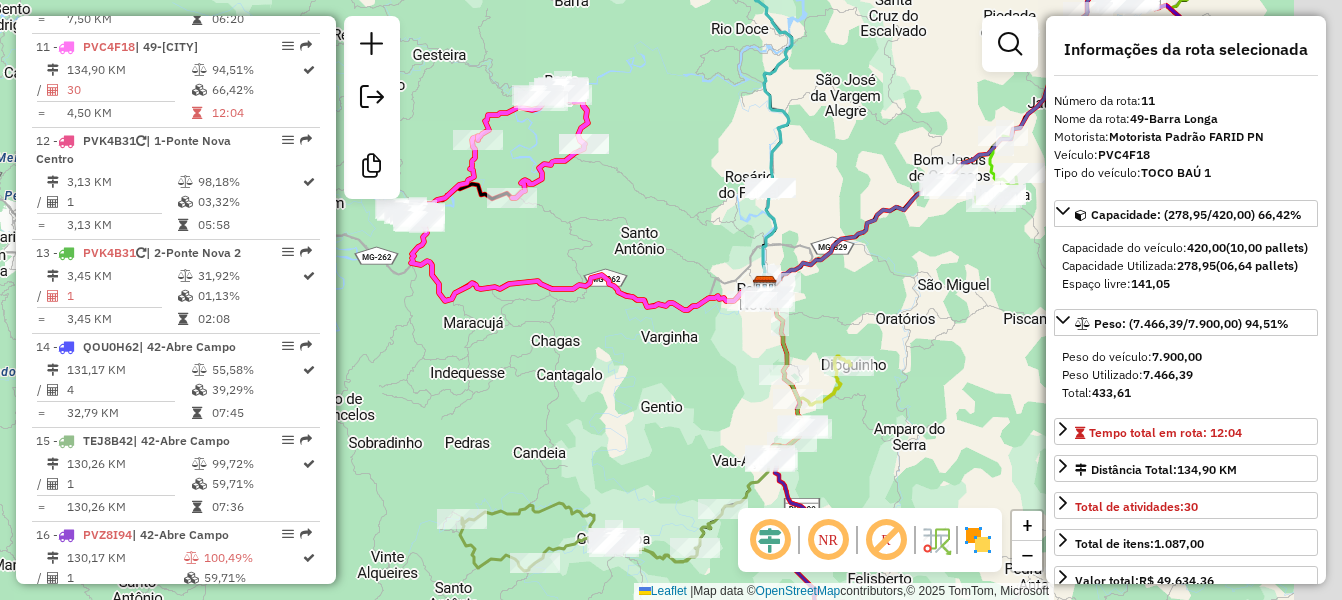 drag, startPoint x: 804, startPoint y: 267, endPoint x: 604, endPoint y: 236, distance: 202.38824 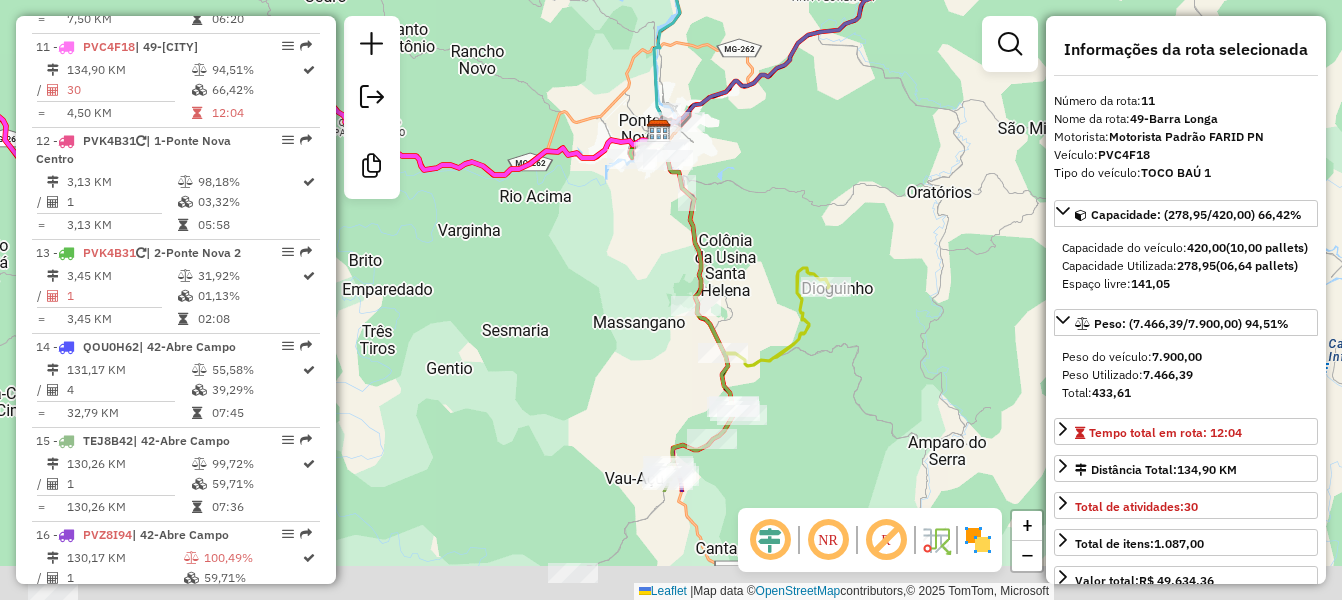 drag, startPoint x: 827, startPoint y: 365, endPoint x: 719, endPoint y: 183, distance: 211.63176 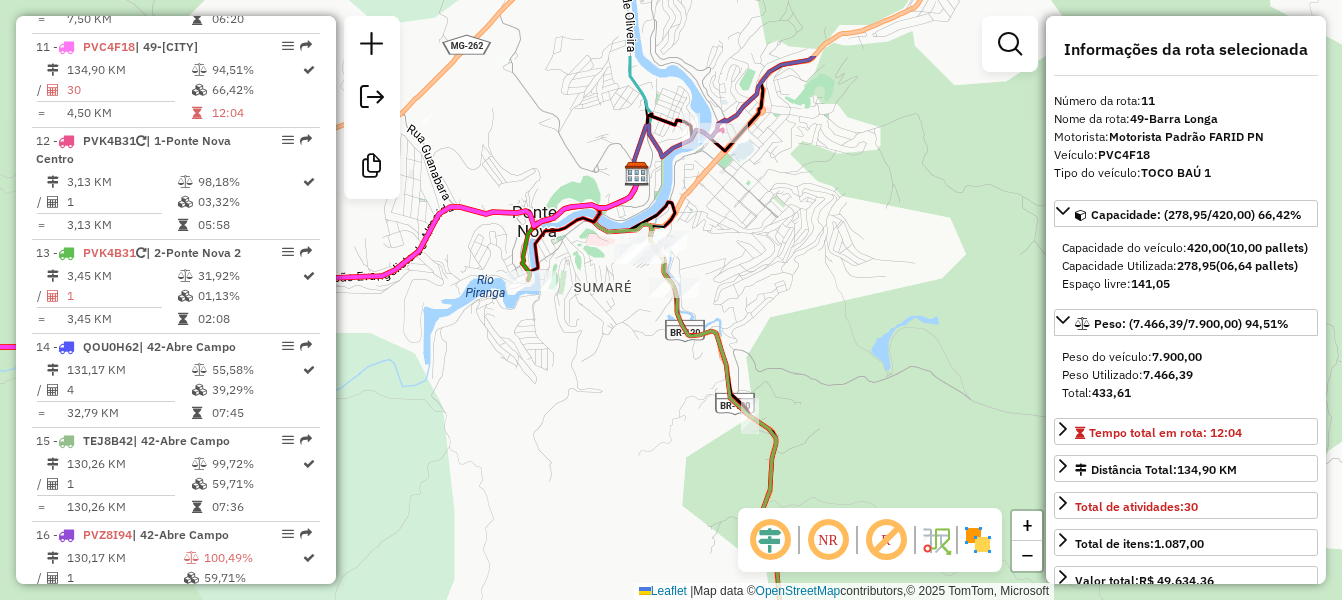 drag, startPoint x: 730, startPoint y: 112, endPoint x: 728, endPoint y: 228, distance: 116.01724 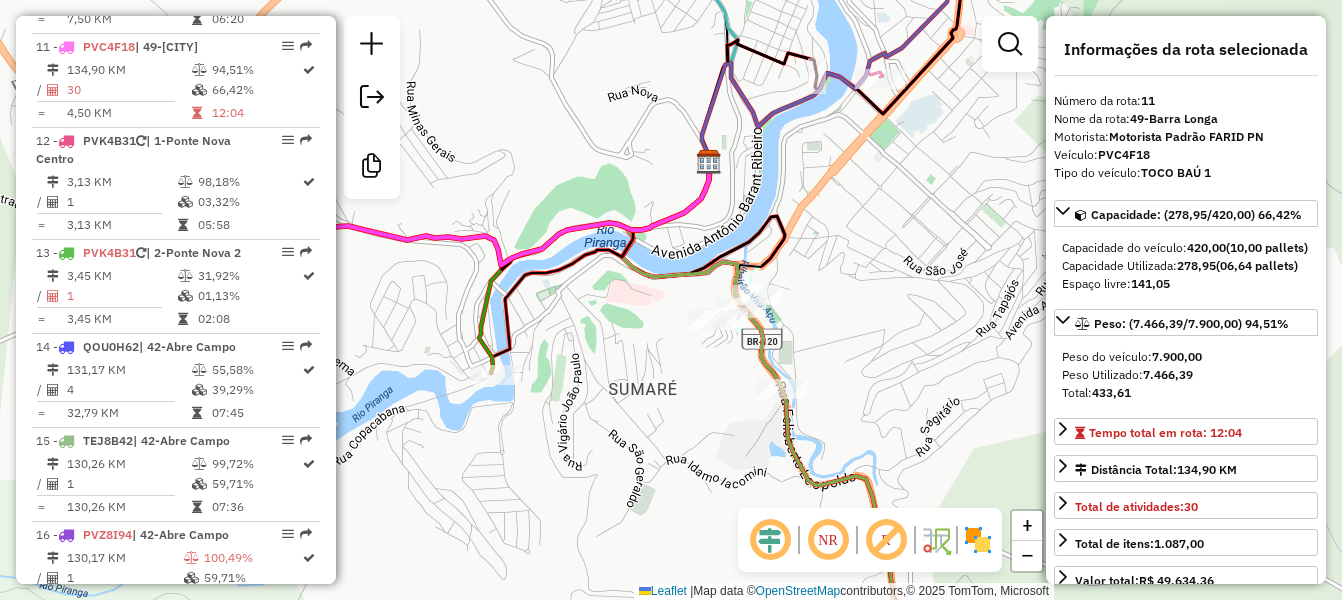 drag, startPoint x: 738, startPoint y: 214, endPoint x: 927, endPoint y: 230, distance: 189.67604 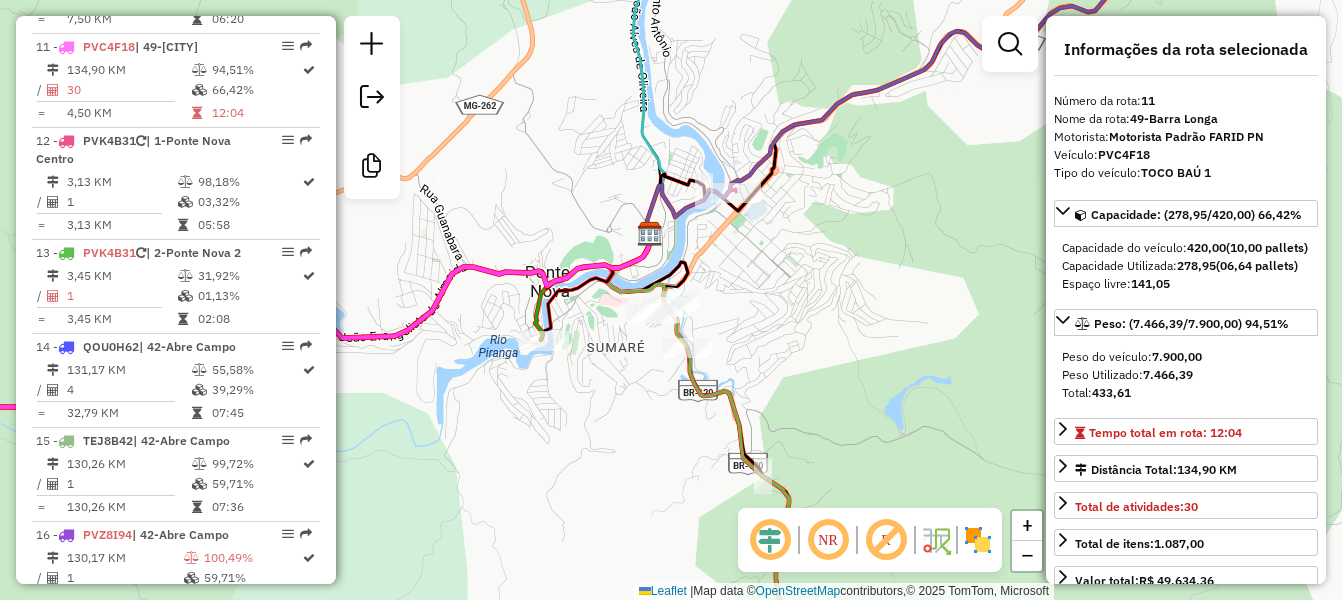 drag, startPoint x: 965, startPoint y: 210, endPoint x: 798, endPoint y: 249, distance: 171.49344 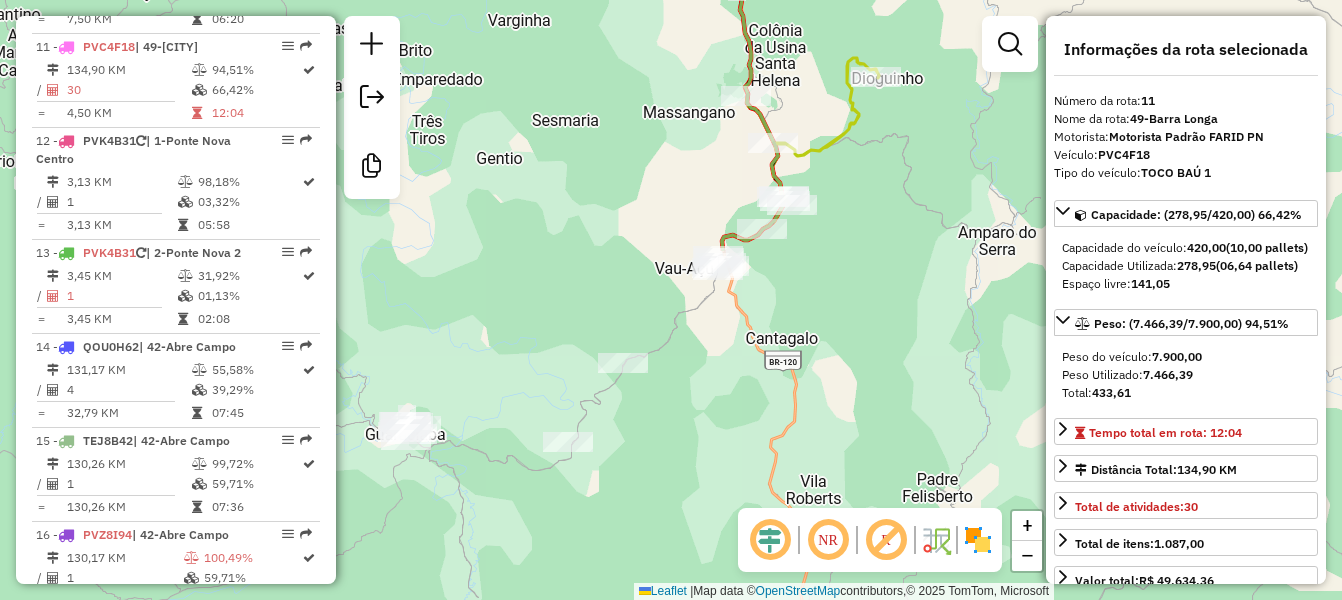 drag, startPoint x: 835, startPoint y: 393, endPoint x: 782, endPoint y: -25, distance: 421.34665 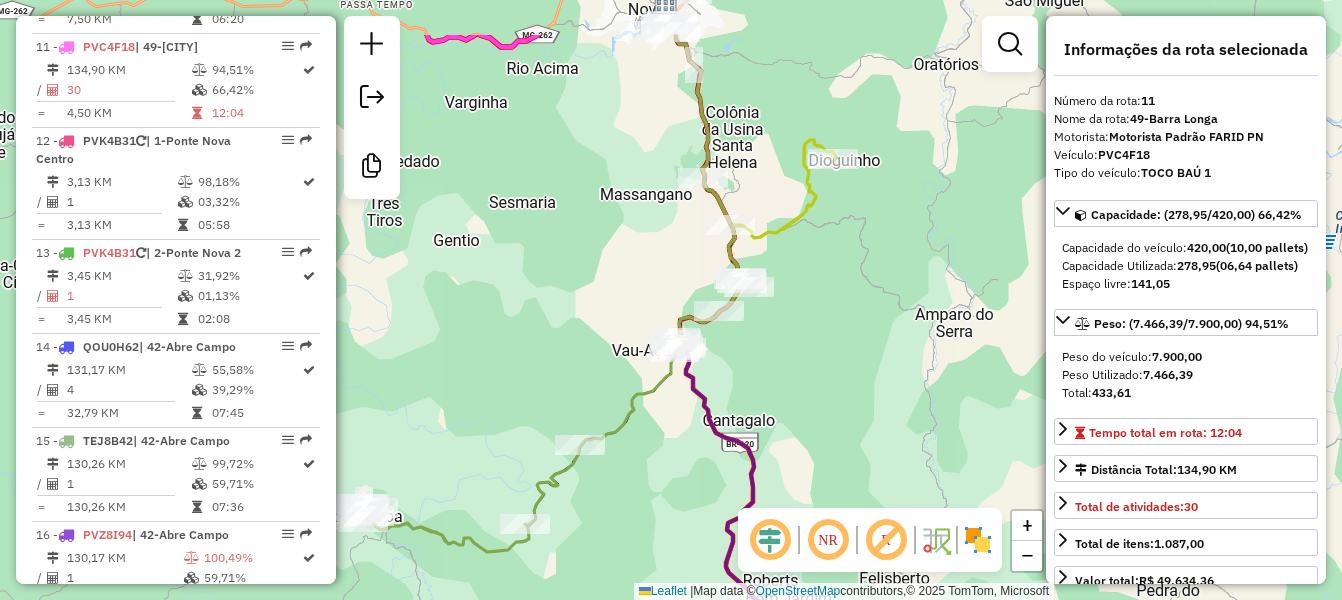 drag, startPoint x: 685, startPoint y: 129, endPoint x: 638, endPoint y: 224, distance: 105.99056 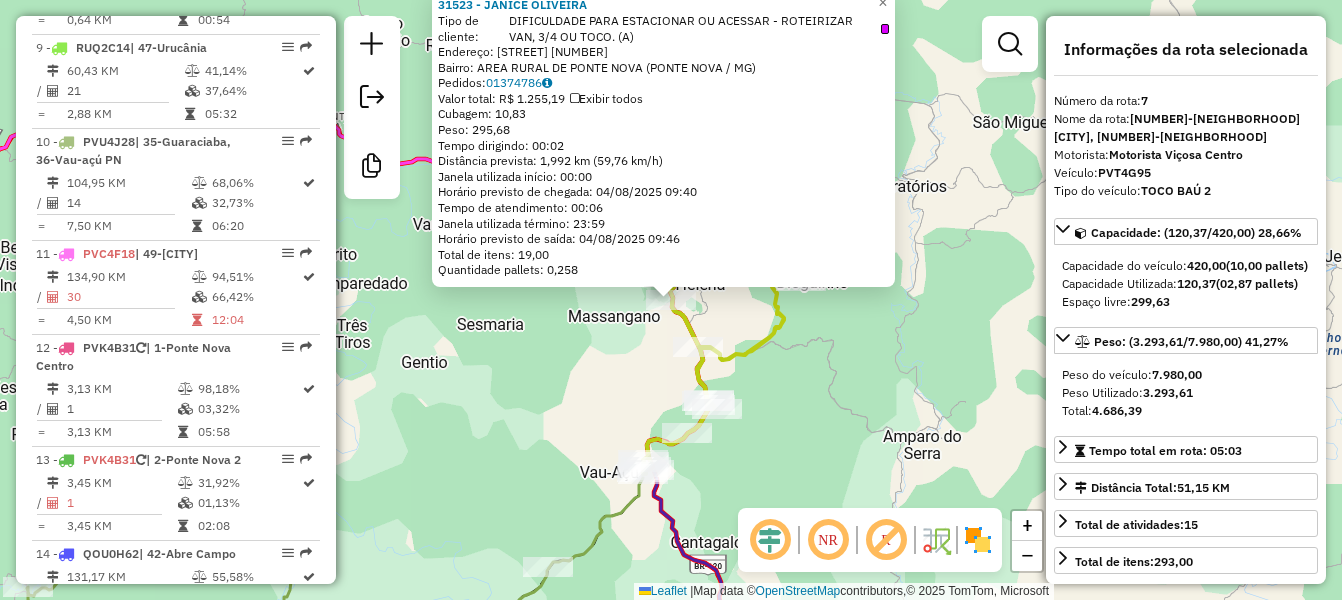scroll, scrollTop: 1370, scrollLeft: 0, axis: vertical 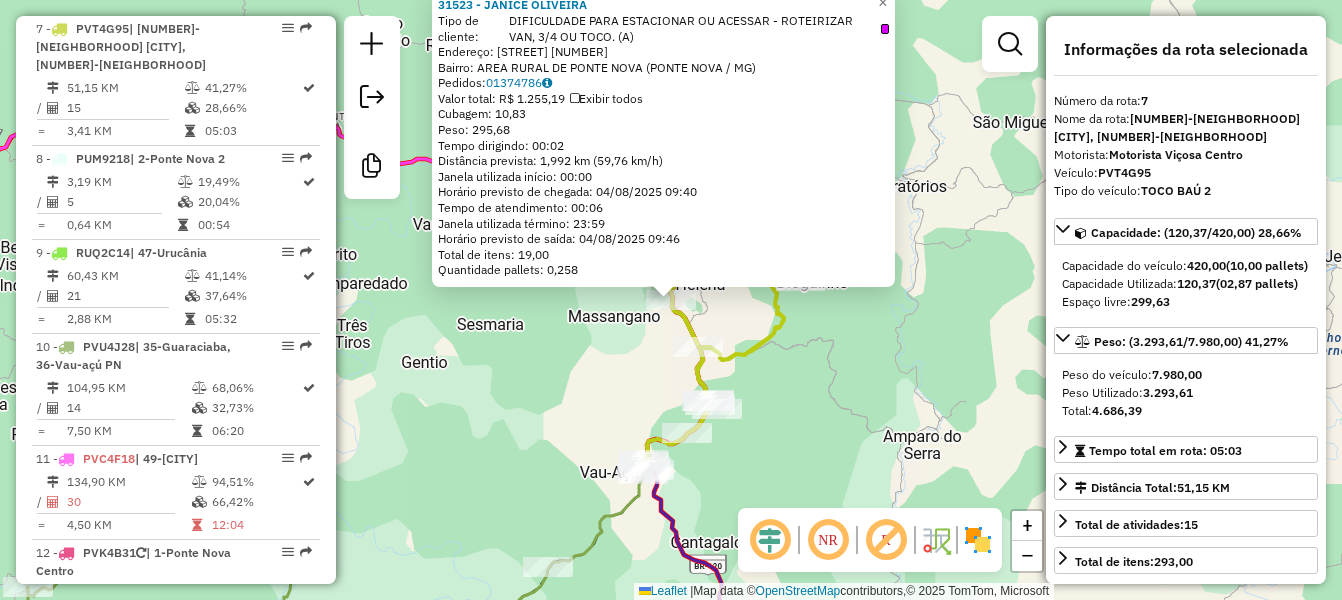 click on "Tipo de cliente:   DIFICULDADE PARA ESTACIONAR OU ACESSAR - ROTEIRIZAR VAN, 3/4 OU TOCO. (A)   Endereço:  RURAL [NUMBER]   Bairro: AREA RURAL DE [CITY] ([CITY] / [STATE])   Pedidos:  [NUMBER]   Valor total: [CURRENCY] [AMOUNT]   Exibir todos   Cubagem: [AMOUNT]  Peso: [AMOUNT]  Tempo dirigindo: [TIME]   Distância prevista: [AMOUNT] km ([AMOUNT] km/h)   Janela utilizada início: [TIME]   Horário previsto de chegada: [DATE] [TIME]   Tempo de atendimento: [TIME]   Janela utilizada término: [TIME]   Horário previsto de saída: [DATE] [TIME]   Total de itens: [AMOUNT]   Quantidade pallets: [AMOUNT]  × Janela de atendimento Grade de atendimento Capacidade Transportadoras Veículos Cliente Pedidos  Rotas Selecione os dias de semana para filtrar as janelas de atendimento  Seg   Ter   Qua   Qui   Sex   Sáb   Dom  Informe o período da janela de atendimento: De: Até:  Filtrar exatamente a janela do cliente  Considerar janela de atendimento padrão   Seg   Ter   Qua   Qui   Sex   Sáb   Dom   Peso mínimo:  De:" 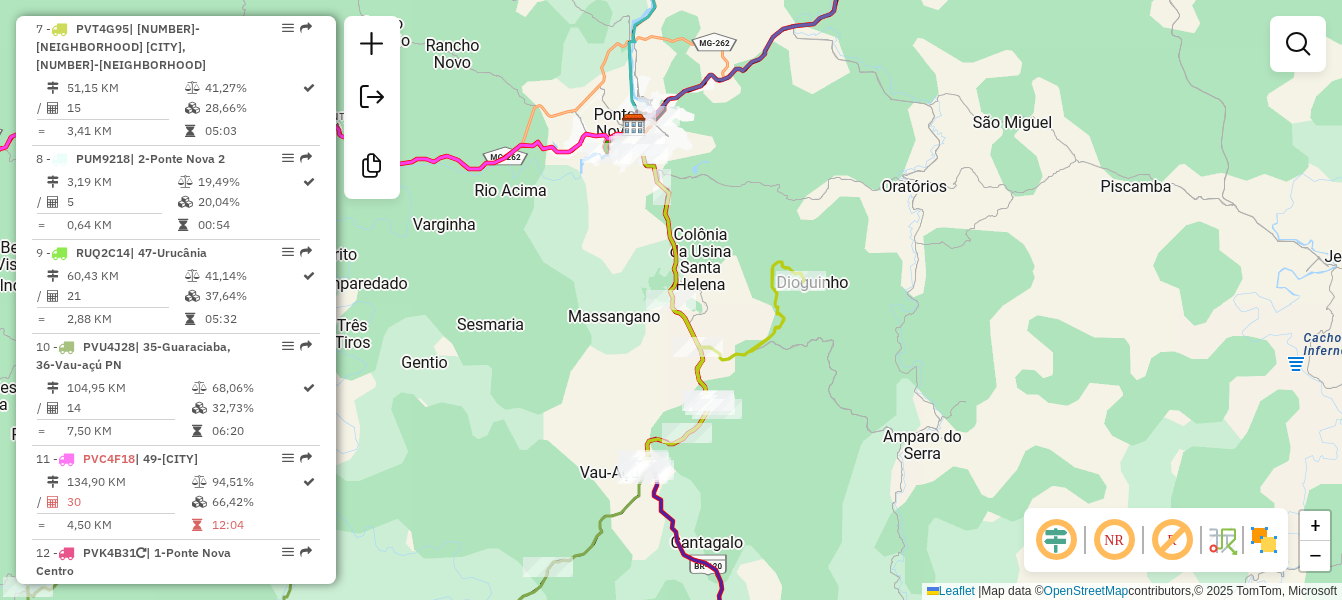 click 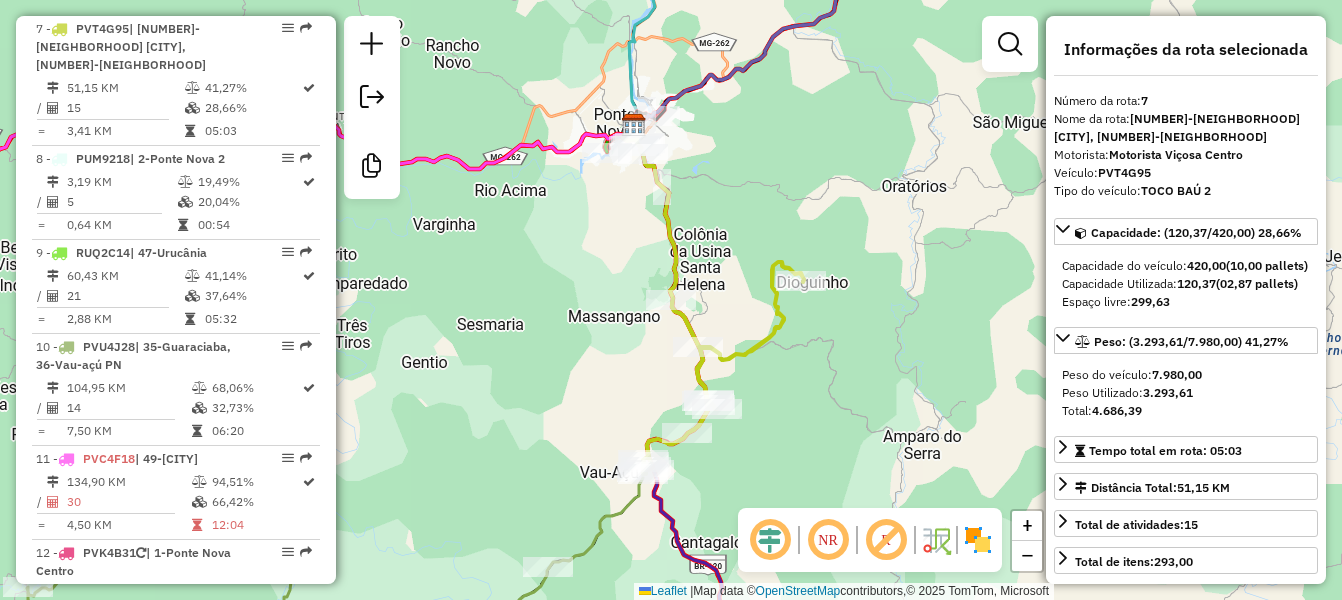 click 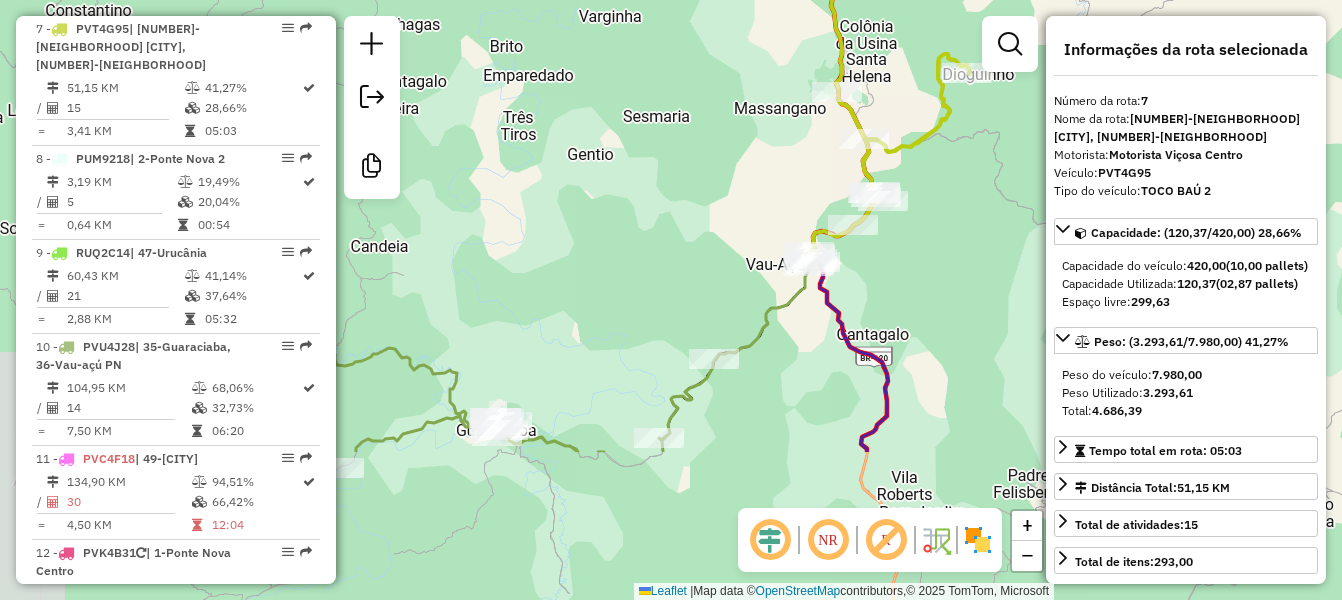 drag, startPoint x: 783, startPoint y: 404, endPoint x: 949, endPoint y: 196, distance: 266.12027 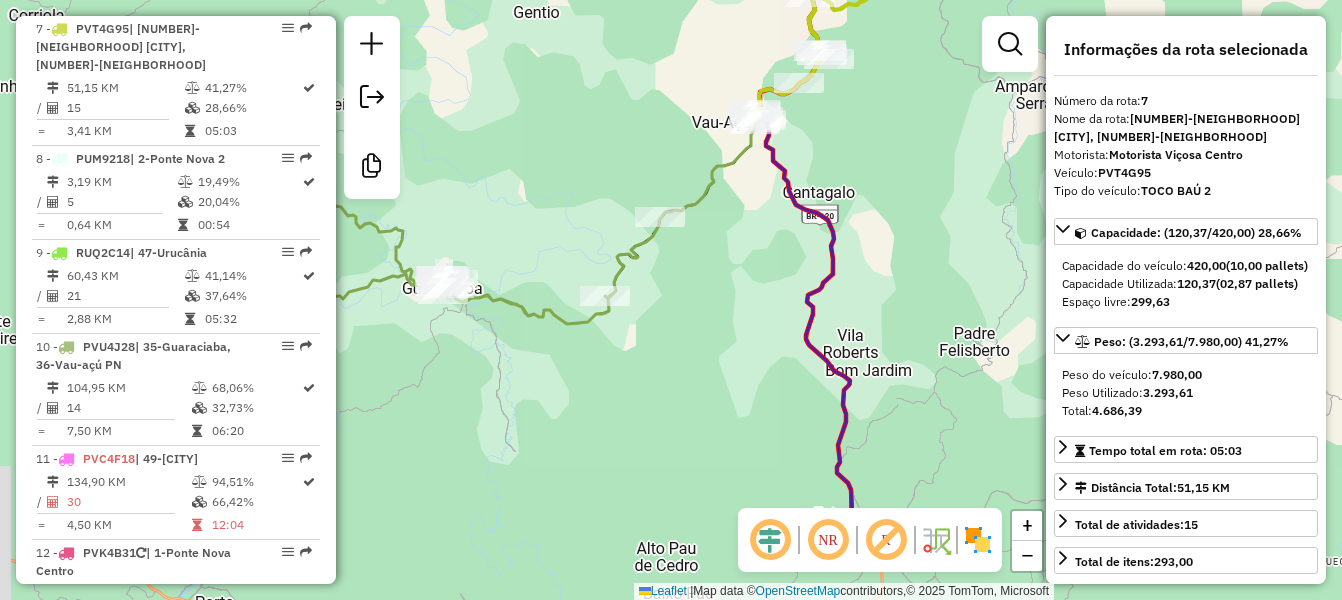 drag, startPoint x: 908, startPoint y: 325, endPoint x: 853, endPoint y: 179, distance: 156.01602 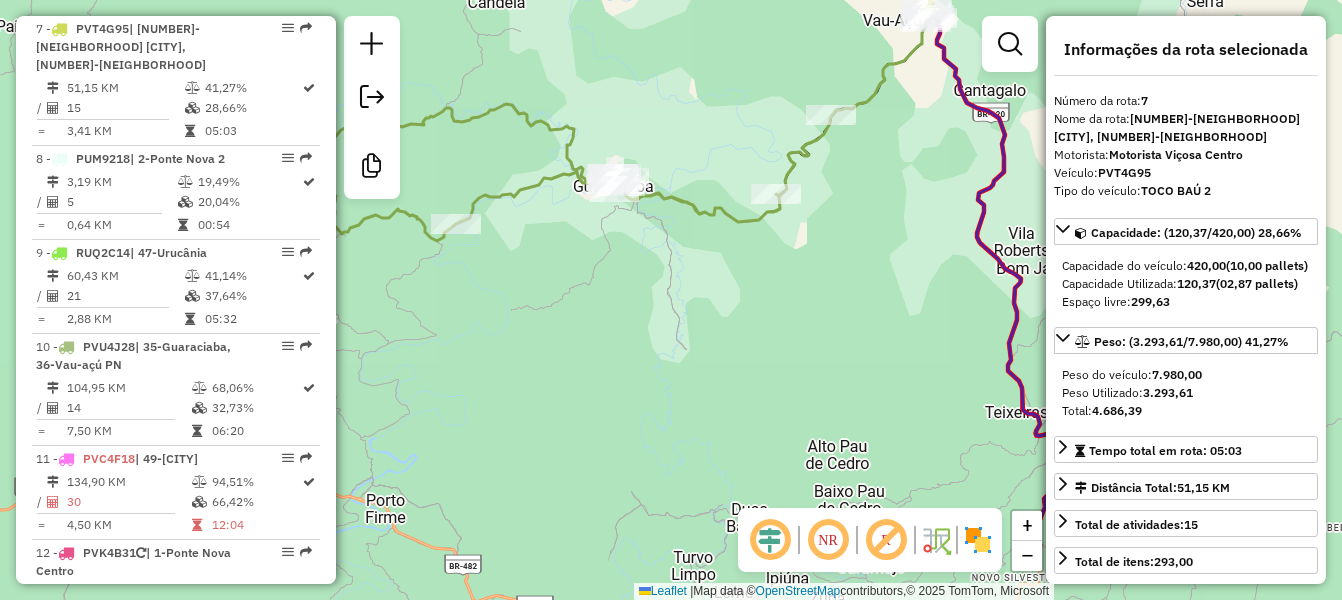 drag, startPoint x: 701, startPoint y: 317, endPoint x: 873, endPoint y: 219, distance: 197.9596 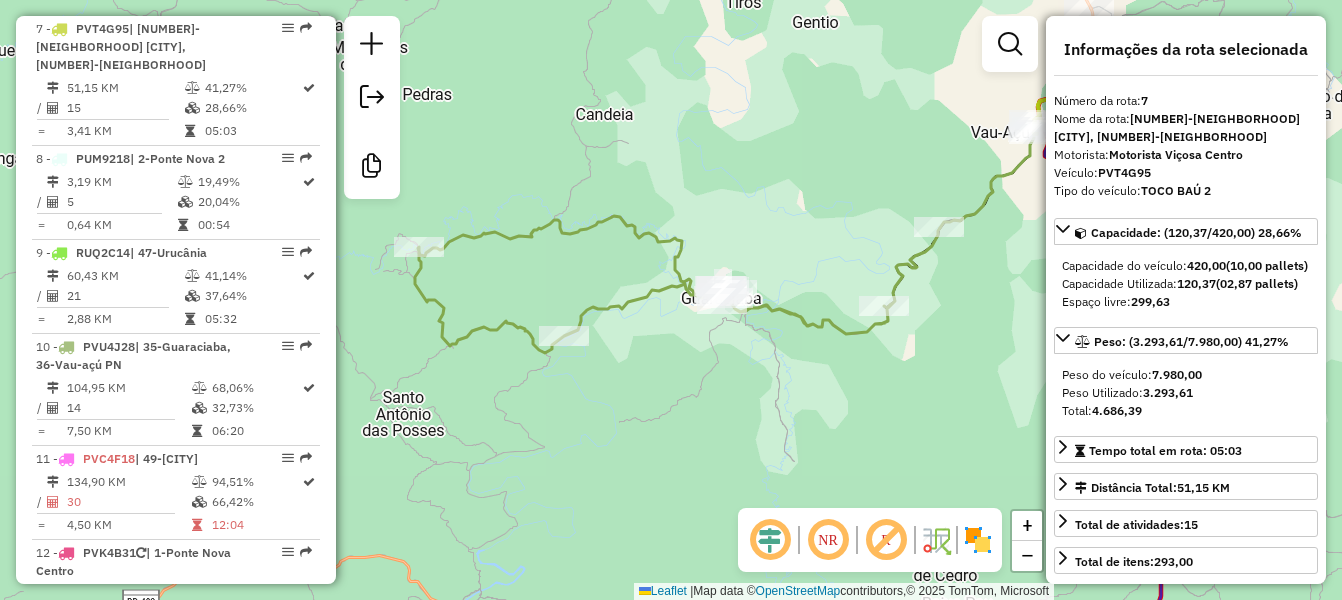 drag, startPoint x: 520, startPoint y: 348, endPoint x: 628, endPoint y: 460, distance: 155.5892 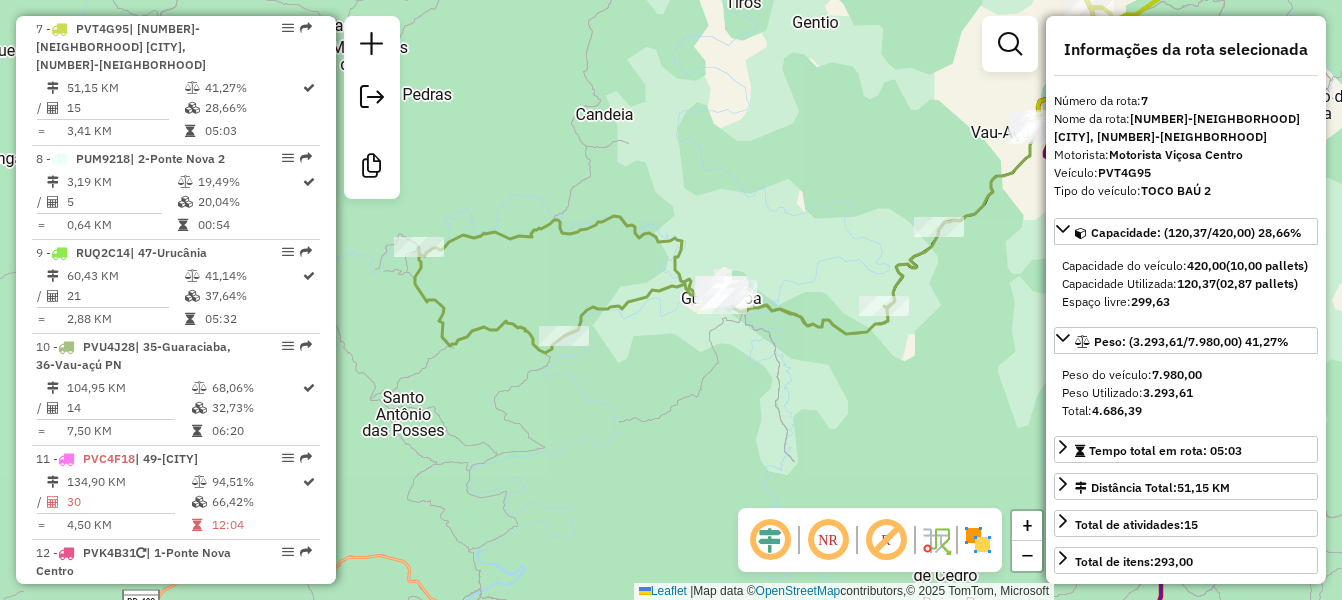 click 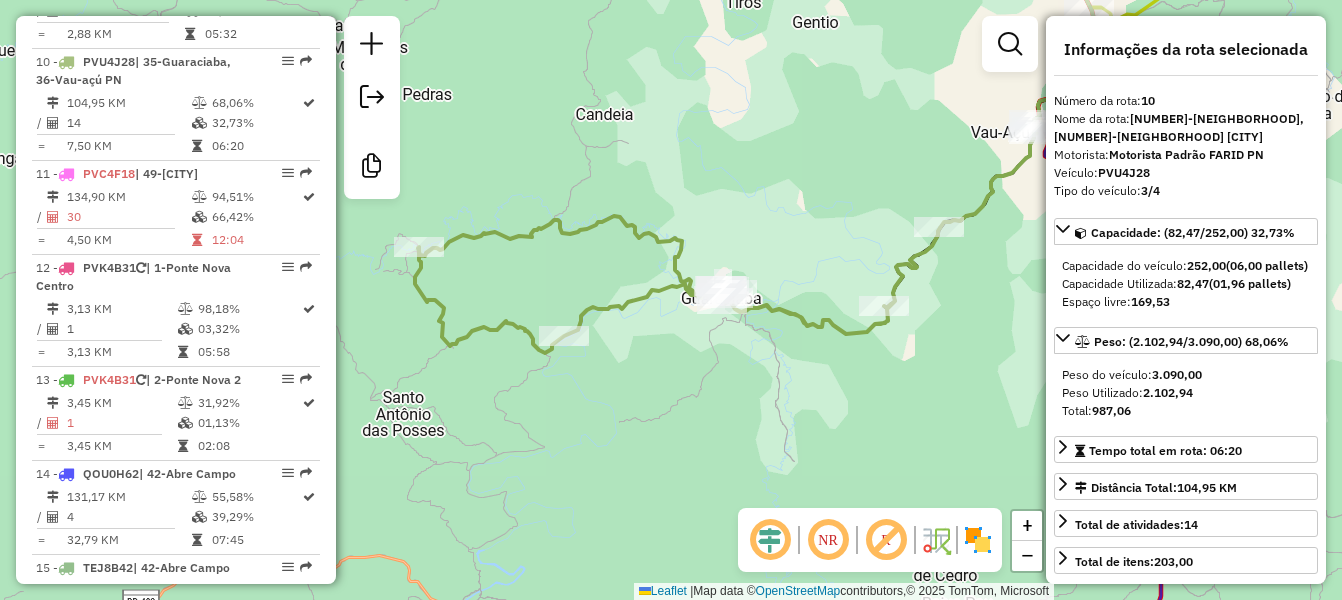 scroll, scrollTop: 1670, scrollLeft: 0, axis: vertical 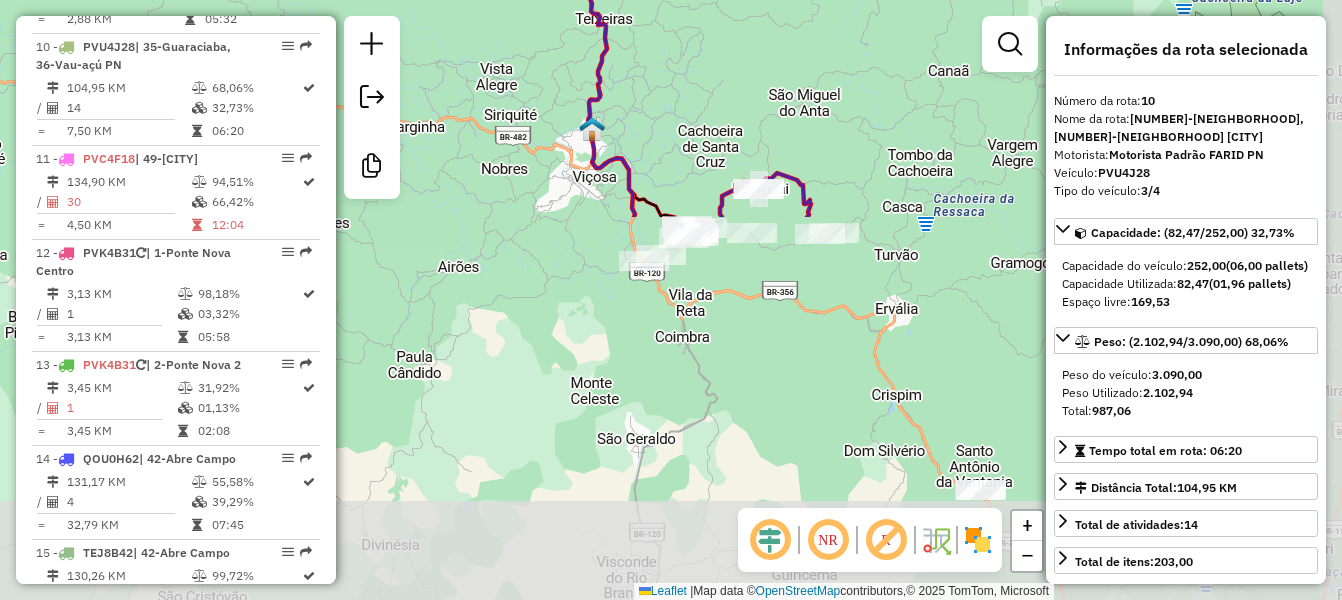 drag, startPoint x: 859, startPoint y: 440, endPoint x: 500, endPoint y: -3, distance: 570.2017 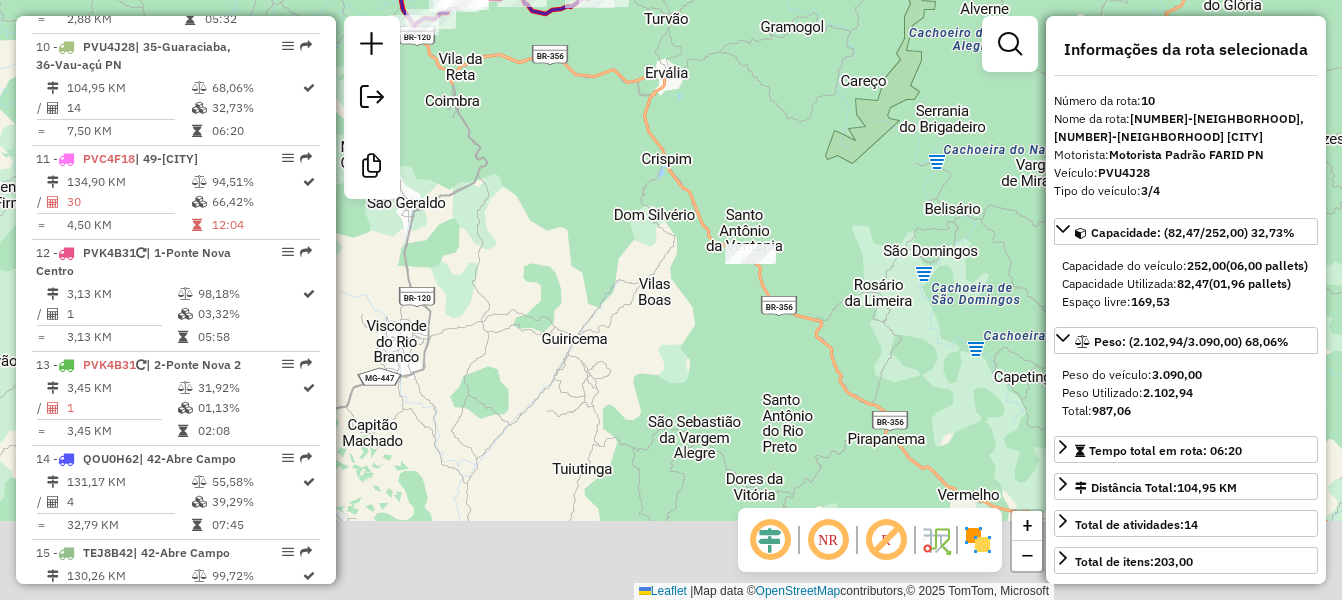 drag, startPoint x: 789, startPoint y: 373, endPoint x: 559, endPoint y: 137, distance: 329.53906 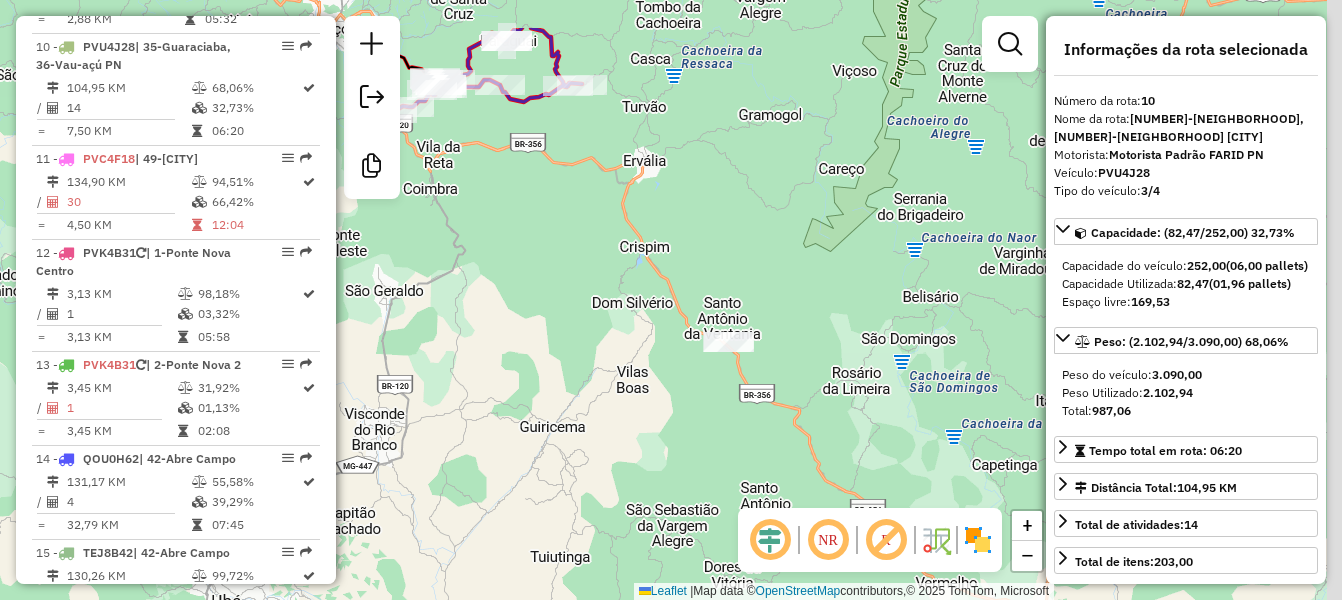 drag, startPoint x: 559, startPoint y: 137, endPoint x: 537, endPoint y: 226, distance: 91.67879 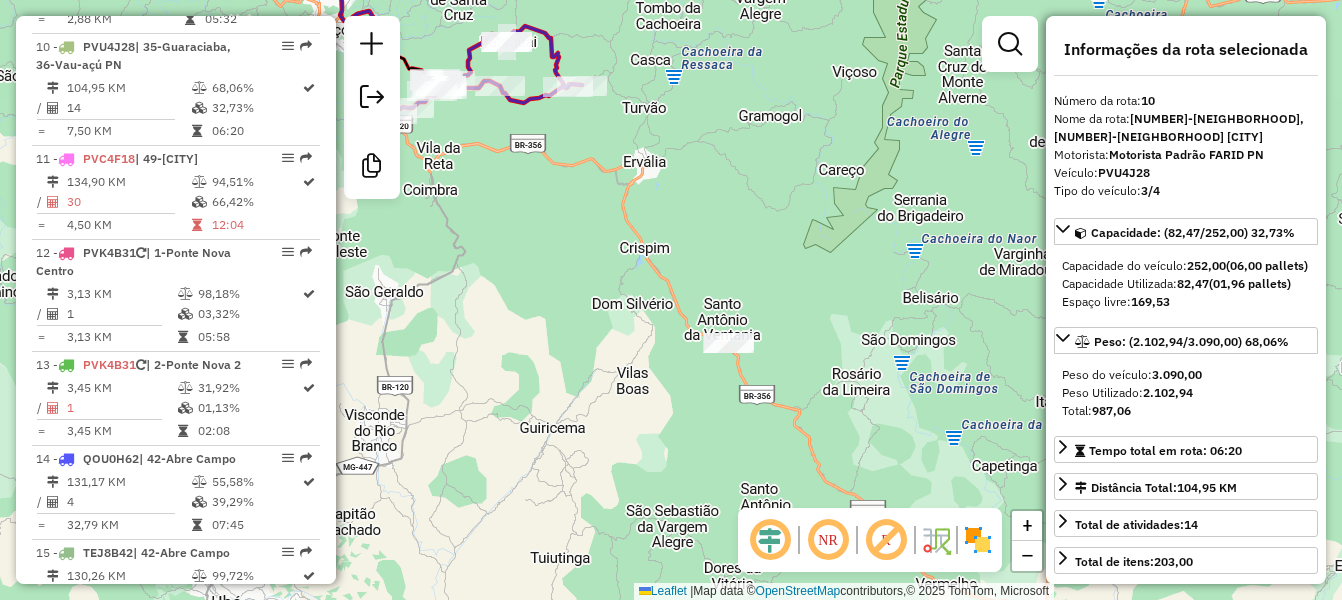 click on "Janela de atendimento Grade de atendimento Capacidade Transportadoras Veículos Cliente Pedidos  Rotas Selecione os dias de semana para filtrar as janelas de atendimento  Seg   Ter   Qua   Qui   Sex   Sáb   Dom  Informe o período da janela de atendimento: De: Até:  Filtrar exatamente a janela do cliente  Considerar janela de atendimento padrão  Selecione os dias de semana para filtrar as grades de atendimento  Seg   Ter   Qua   Qui   Sex   Sáb   Dom   Considerar clientes sem dia de atendimento cadastrado  Clientes fora do dia de atendimento selecionado Filtrar as atividades entre os valores definidos abaixo:  Peso mínimo:   Peso máximo:   Cubagem mínima:   Cubagem máxima:   De:   Até:  Filtrar as atividades entre o tempo de atendimento definido abaixo:  De:   Até:   Considerar capacidade total dos clientes não roteirizados Transportadora: Selecione um ou mais itens Tipo de veículo: Selecione um ou mais itens Veículo: Selecione um ou mais itens Motorista: Selecione um ou mais itens Nome: Rótulo:" 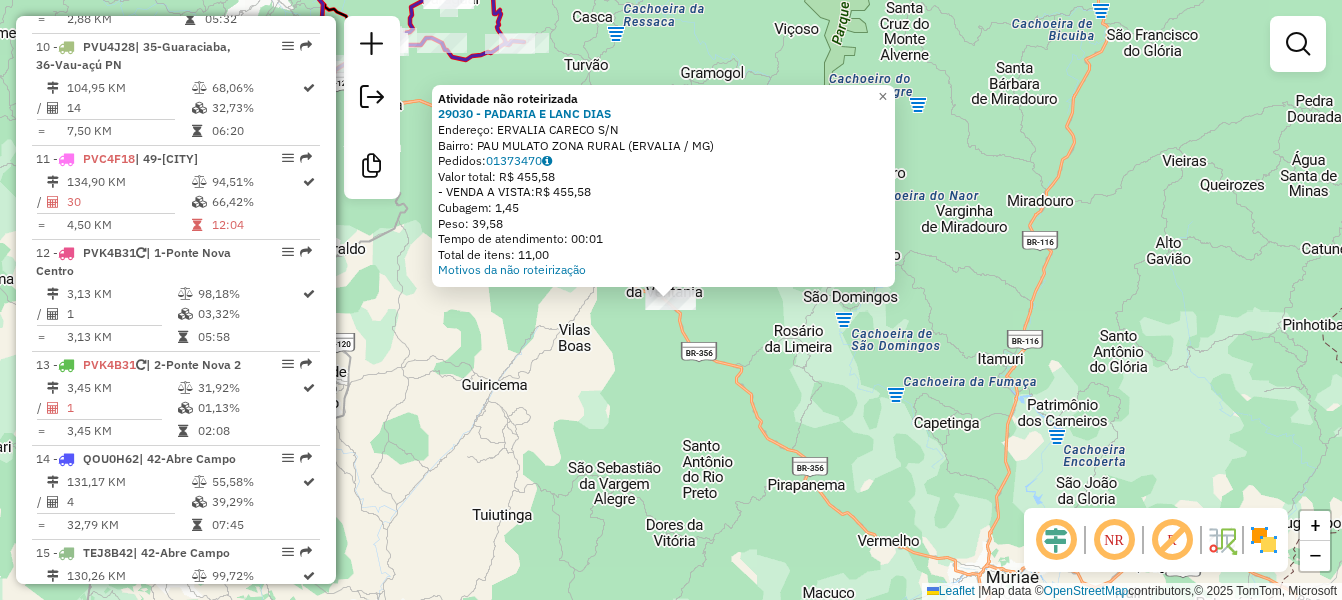 click on "Atividade não roteirizada [NUMBER] - [BRAND] e [BRAND]  Endereço:  [STREET] [NUMBER]   Bairro: [NEIGHBORHOOD] ([CITY] / [STATE])   Pedidos:  [ORDER_ID]   Valor total: [CURRENCY] [PRICE]   - VENDA A VISTA:  [CURRENCY] [PRICE]   Cubagem: [CUBAGE]   Peso: [WEIGHT]   Tempo de atendimento: [TIME]   Total de itens: [ITEMS]  Motivos da não roteirização × Janela de atendimento Grade de atendimento Capacidade Transportadoras Veículos Cliente Pedidos  Rotas Selecione os dias de semana para filtrar as janelas de atendimento  Seg   Ter   Qua   Qui   Sex   Sáb   Dom  Informe o período da janela de atendimento: De: Até:  Filtrar exatamente a janela do cliente  Considerar janela de atendimento padrão  Selecione os dias de semana para filtrar as grades de atendimento  Seg   Ter   Qua   Qui   Sex   Sáb   Dom   Considerar clientes sem dia de atendimento cadastrado  Clientes fora do dia de atendimento selecionado Filtrar as atividades entre os valores definidos abaixo:  Peso mínimo:   Peso máximo:   Cubagem mínima:   Cubagem máxima:  De:" 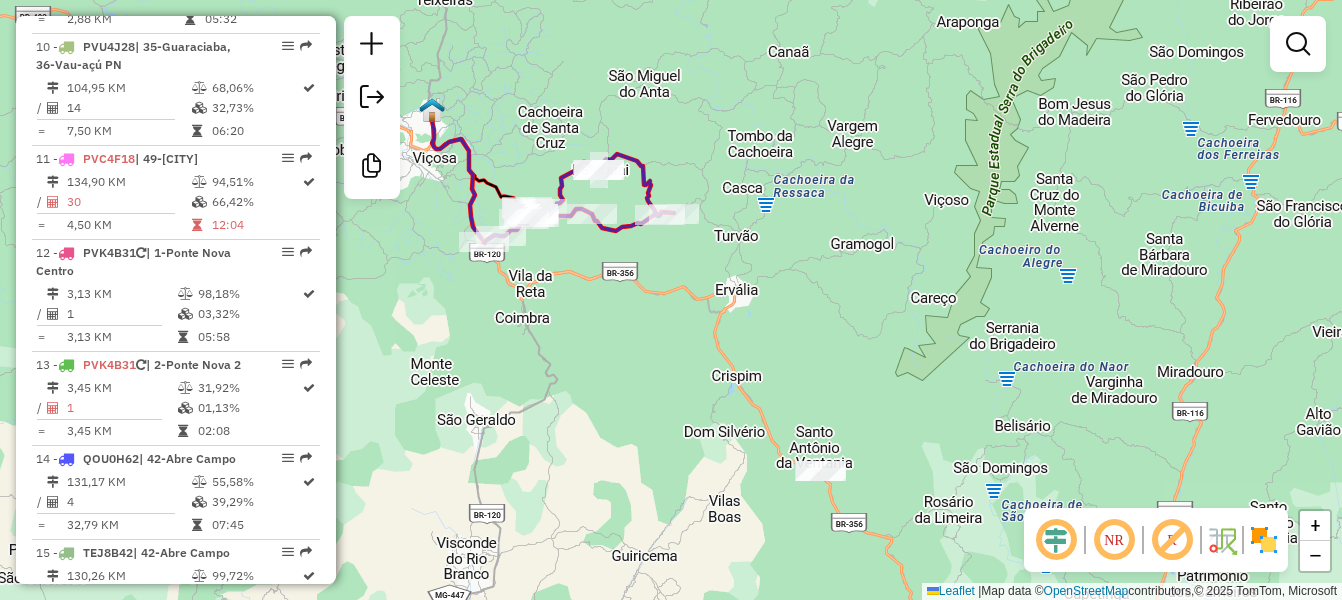 drag, startPoint x: 752, startPoint y: 189, endPoint x: 902, endPoint y: 360, distance: 227.46648 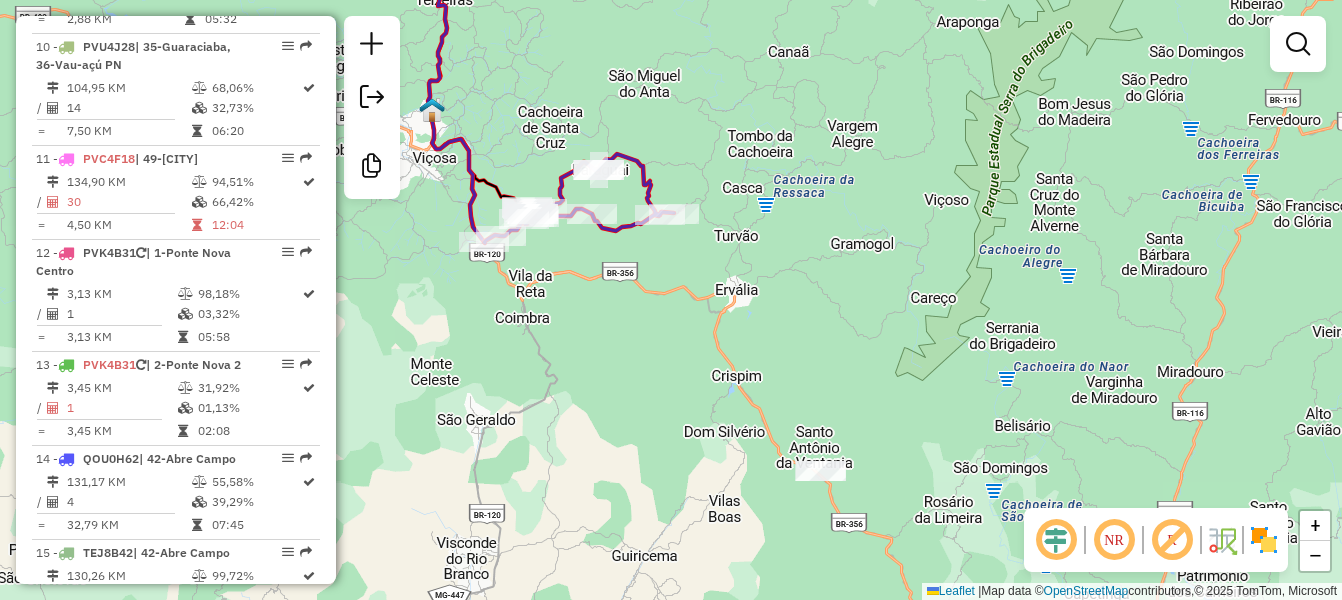 click on "Janela de atendimento Grade de atendimento Capacidade Transportadoras Veículos Cliente Pedidos  Rotas Selecione os dias de semana para filtrar as janelas de atendimento  Seg   Ter   Qua   Qui   Sex   Sáb   Dom  Informe o período da janela de atendimento: De: Até:  Filtrar exatamente a janela do cliente  Considerar janela de atendimento padrão  Selecione os dias de semana para filtrar as grades de atendimento  Seg   Ter   Qua   Qui   Sex   Sáb   Dom   Considerar clientes sem dia de atendimento cadastrado  Clientes fora do dia de atendimento selecionado Filtrar as atividades entre os valores definidos abaixo:  Peso mínimo:   Peso máximo:   Cubagem mínima:   Cubagem máxima:   De:   Até:  Filtrar as atividades entre o tempo de atendimento definido abaixo:  De:   Até:   Considerar capacidade total dos clientes não roteirizados Transportadora: Selecione um ou mais itens Tipo de veículo: Selecione um ou mais itens Veículo: Selecione um ou mais itens Motorista: Selecione um ou mais itens Nome: Rótulo:" 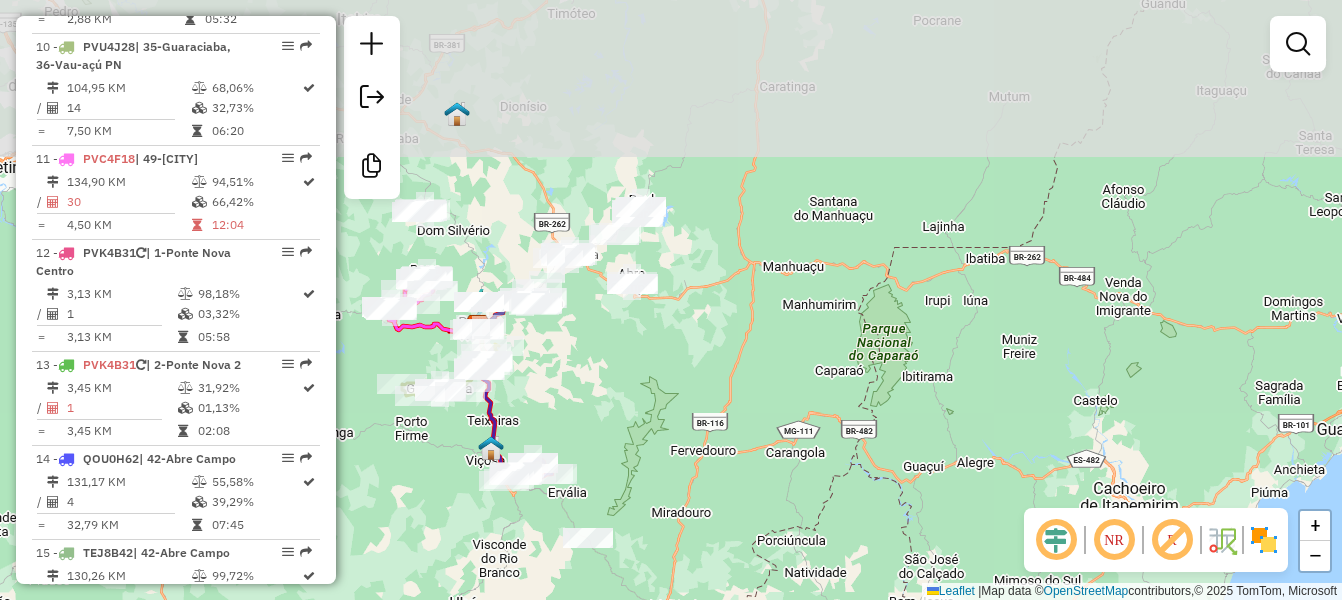 drag, startPoint x: 730, startPoint y: 83, endPoint x: 648, endPoint y: 432, distance: 358.50385 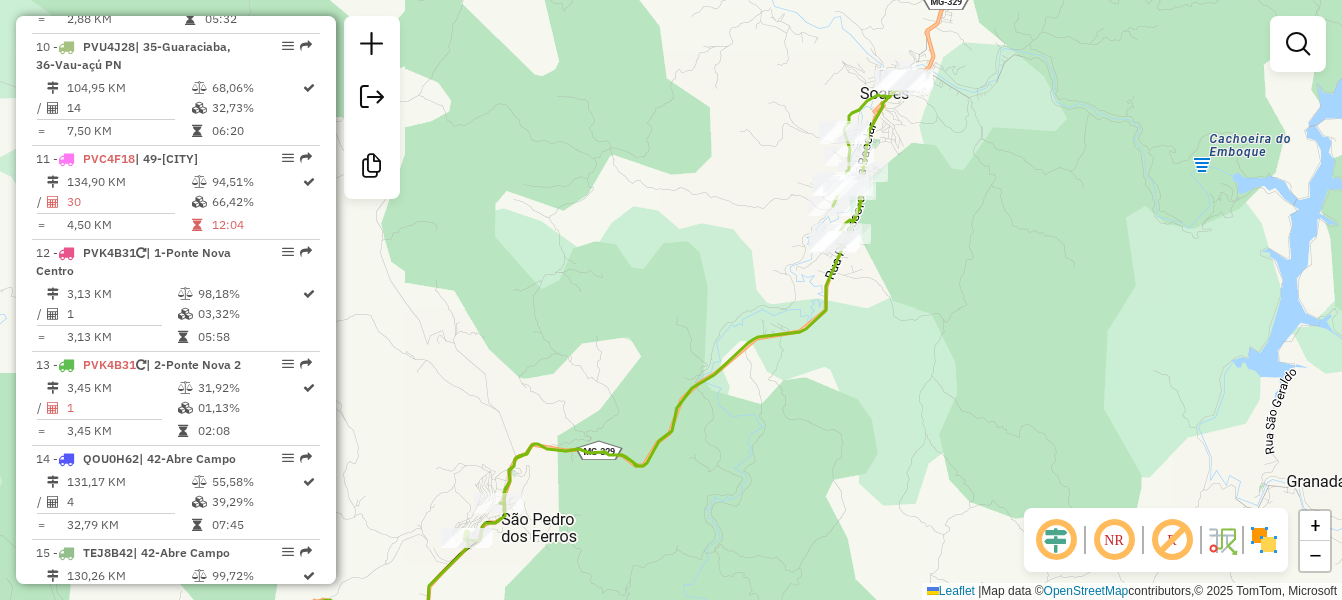 drag, startPoint x: 910, startPoint y: 188, endPoint x: 672, endPoint y: 189, distance: 238.0021 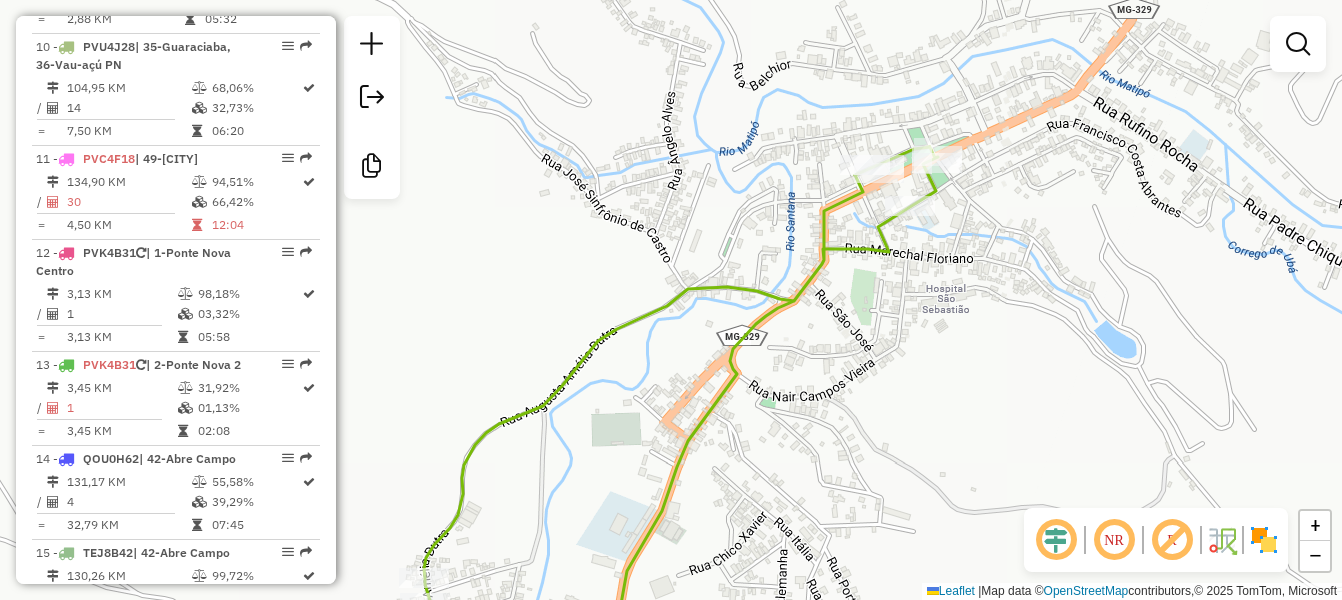 drag, startPoint x: 952, startPoint y: 134, endPoint x: 883, endPoint y: 309, distance: 188.11166 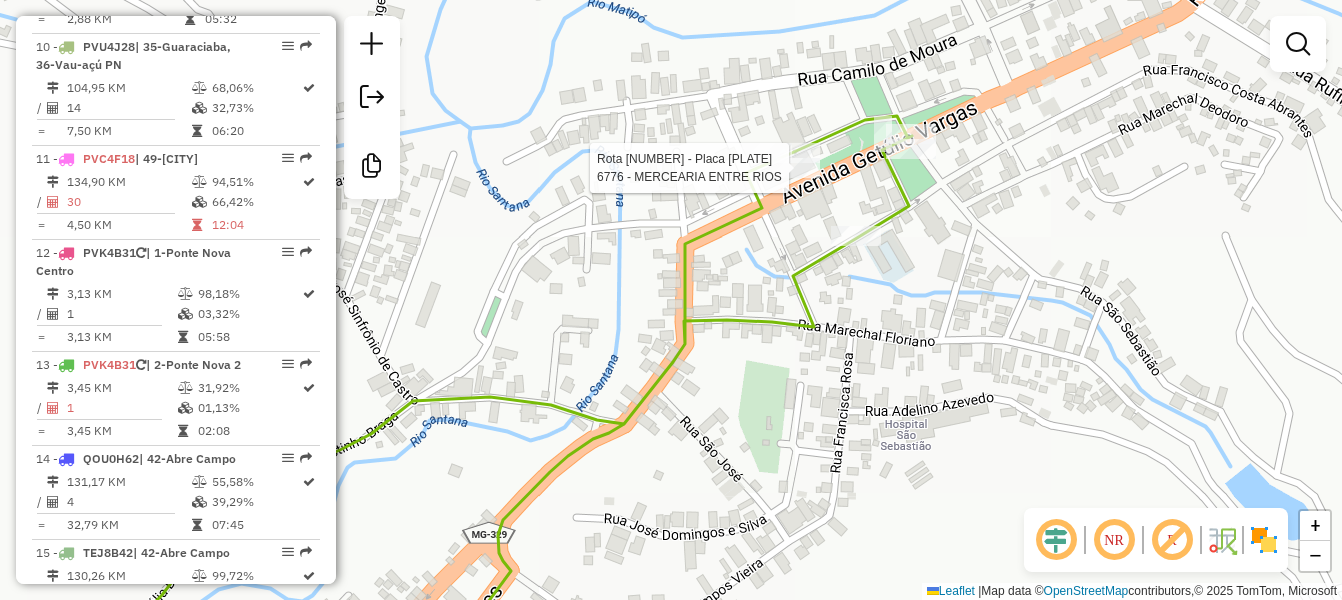 select on "**********" 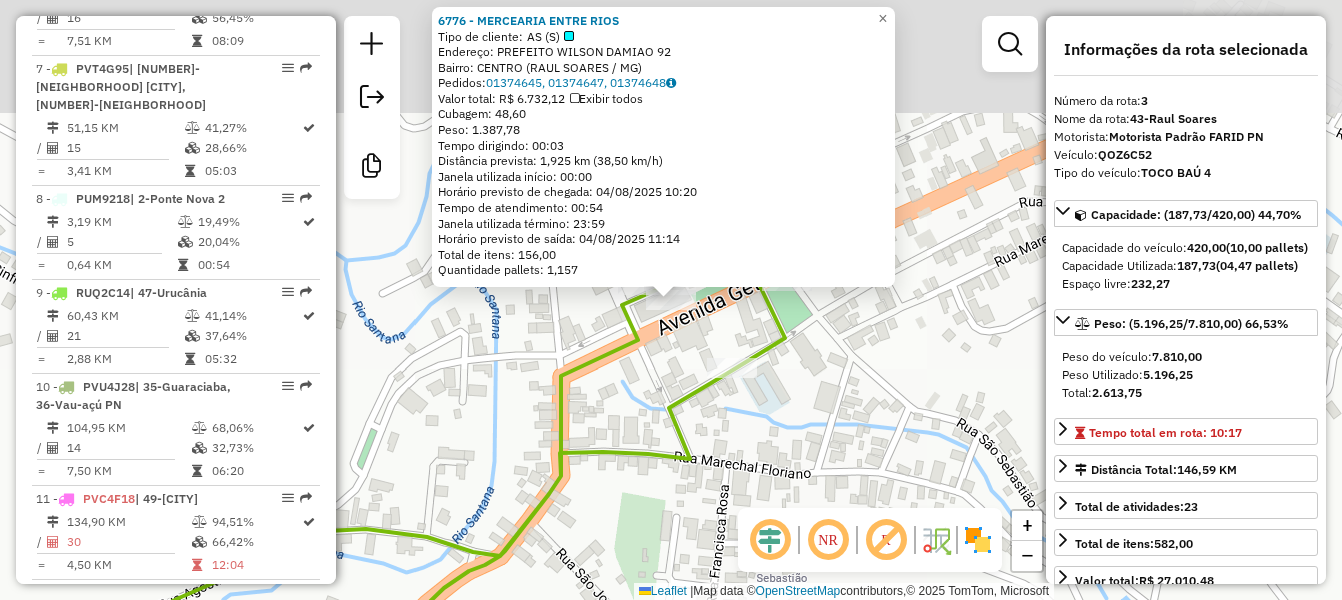 scroll, scrollTop: 994, scrollLeft: 0, axis: vertical 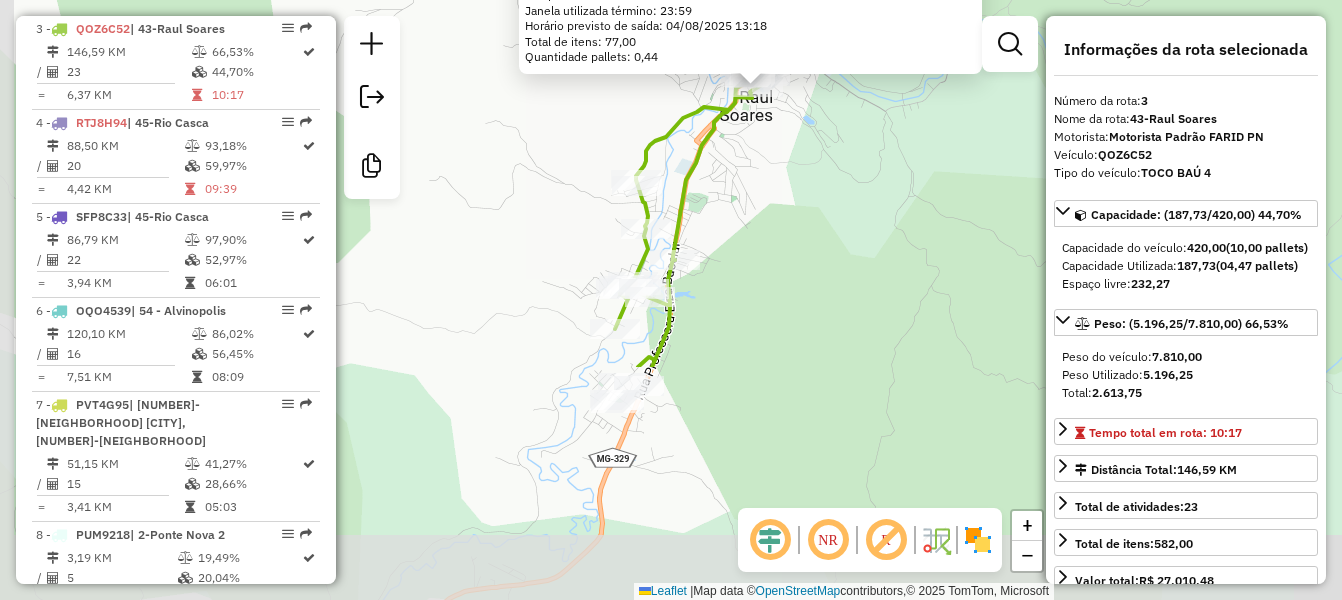 drag, startPoint x: 684, startPoint y: 469, endPoint x: 759, endPoint y: 176, distance: 302.4467 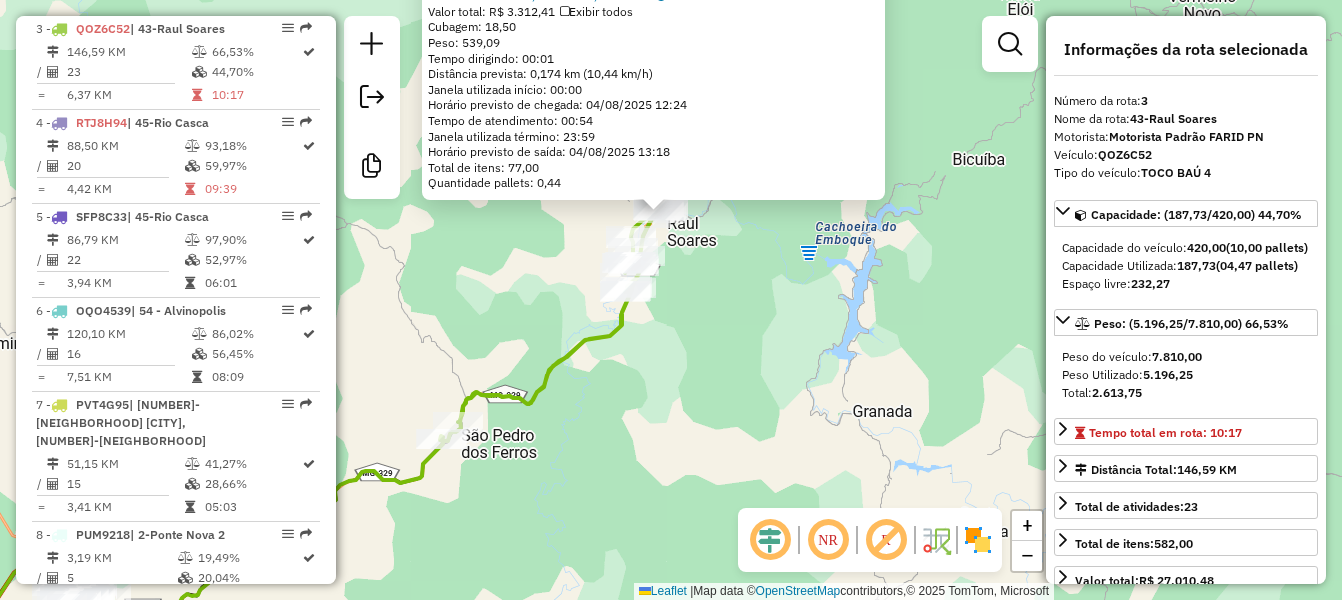 drag, startPoint x: 713, startPoint y: 373, endPoint x: 647, endPoint y: 336, distance: 75.66373 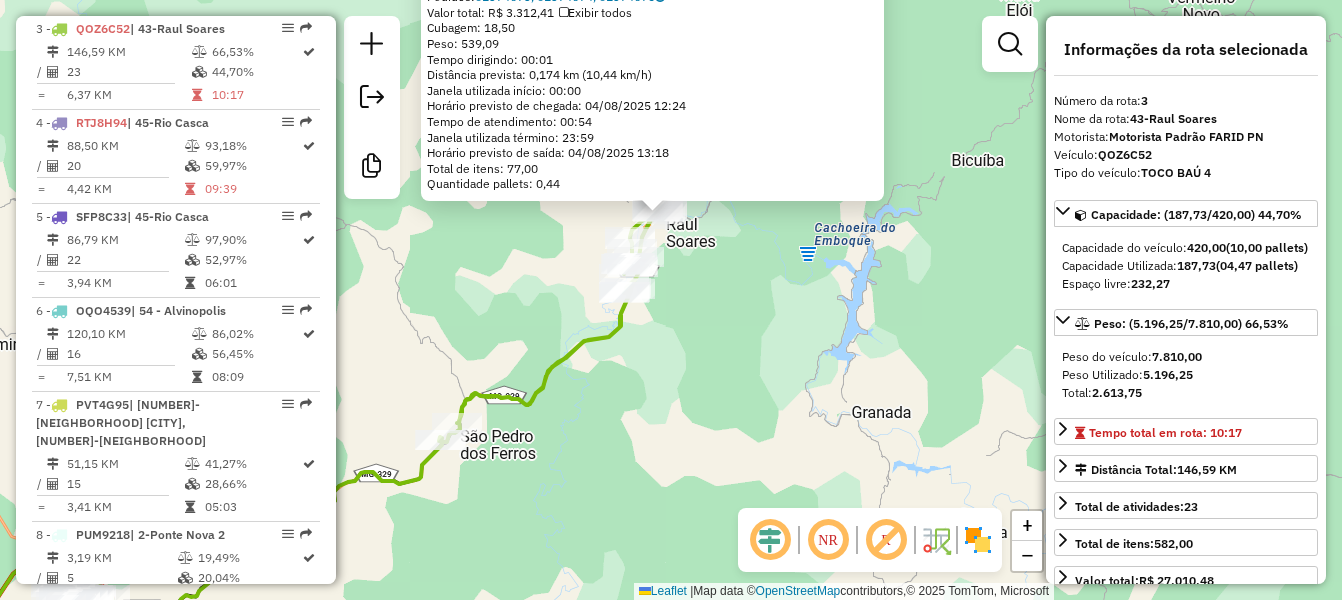 click on "[NUMBER] - [BRAND] [BRAND] [BRAND] Tipo de cliente: AS (S) Endereço: [STREET] [NUMBER] Bairro: [NEIGHBORHOOD] ([CITY] / [STATE]) Pedidos: [ORDER_ID], [ORDER_ID], [ORDER_ID] Valor total: [CURRENCY] [PRICE] Exibir todos Cubagem: [CUBAGE] Peso: [WEIGHT] Tempo dirigindo: [TIME] Distância prevista: [DISTANCE] km ([SPEED] km/h) Janela utilizada início: [TIME] Horário previsto de chegada: [DATE] [TIME] Tempo de atendimento: [TIME] Janela utilizada término: [TIME] Horário previsto de saída: [DATE] [TIME] Total de itens: [ITEMS] Quantidade pallets: [PALLETS] × Janela de atendimento Grade de atendimento Capacidade Transportadoras Veículos Cliente Pedidos Rotas Selecione os dias de semana para filtrar as janelas de atendimento Seg Ter Qua Qui Sex Sáb Dom Informe o período da janela de atendimento: De: Até: Filtrar exatamente a janela do cliente Considerar janela de atendimento padrão Seg Ter Qua Qui Sex Sáb Dom +" 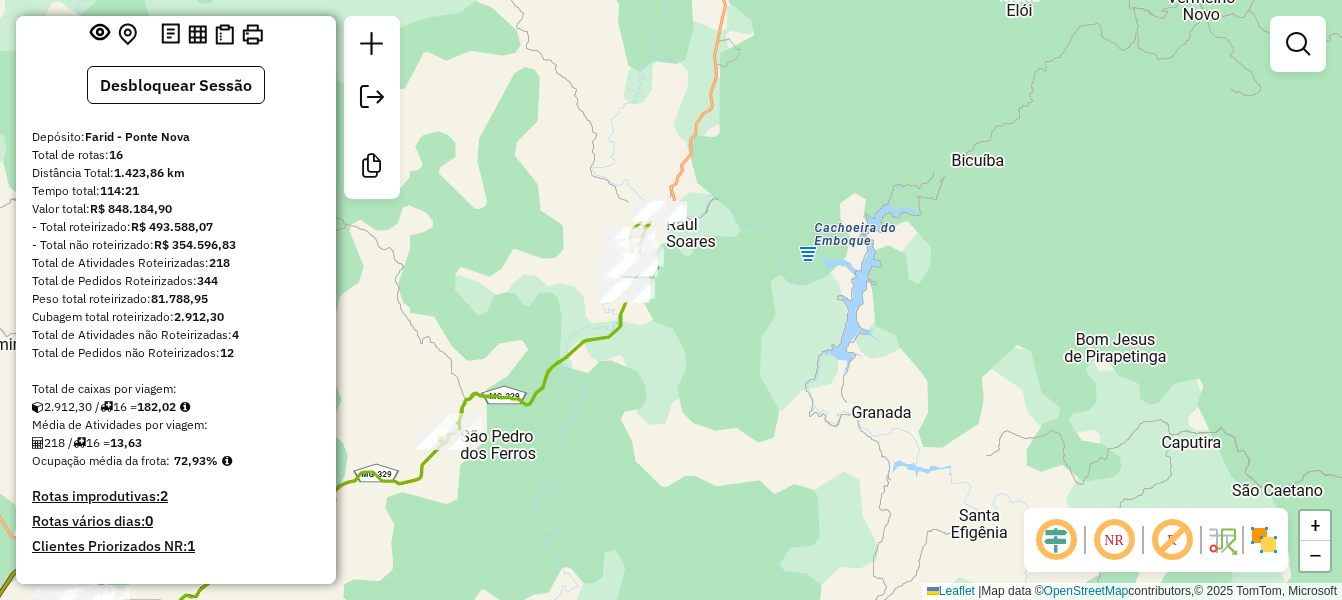 scroll, scrollTop: 0, scrollLeft: 0, axis: both 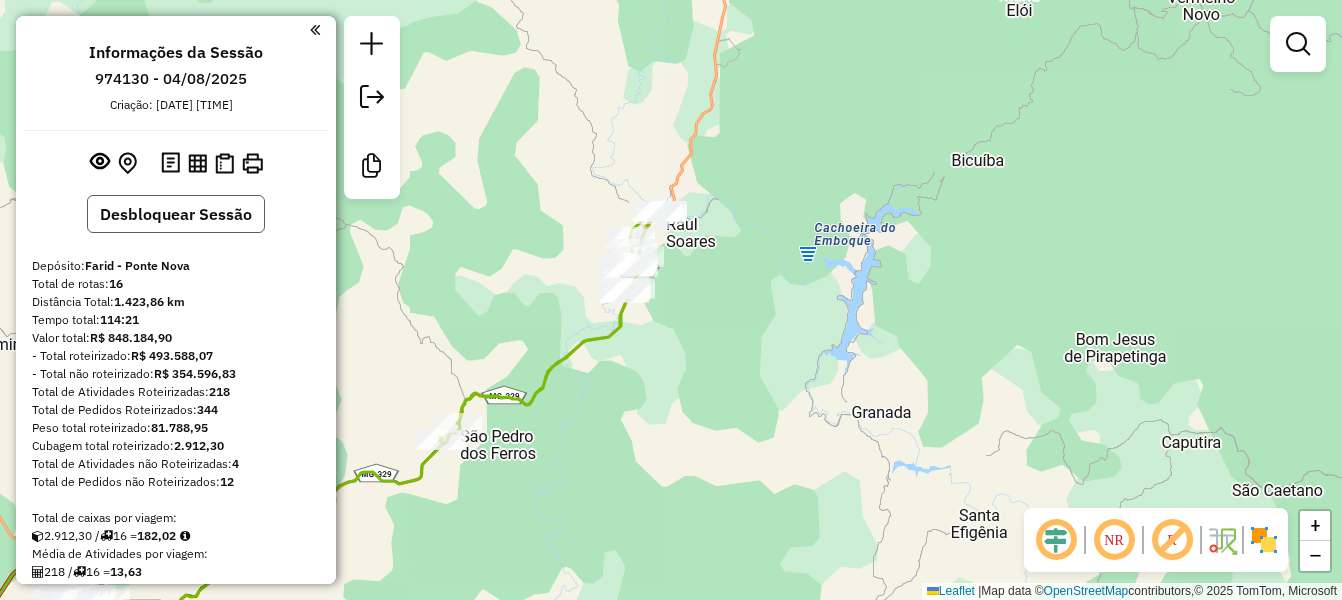 click on "Desbloquear Sessão" at bounding box center (176, 214) 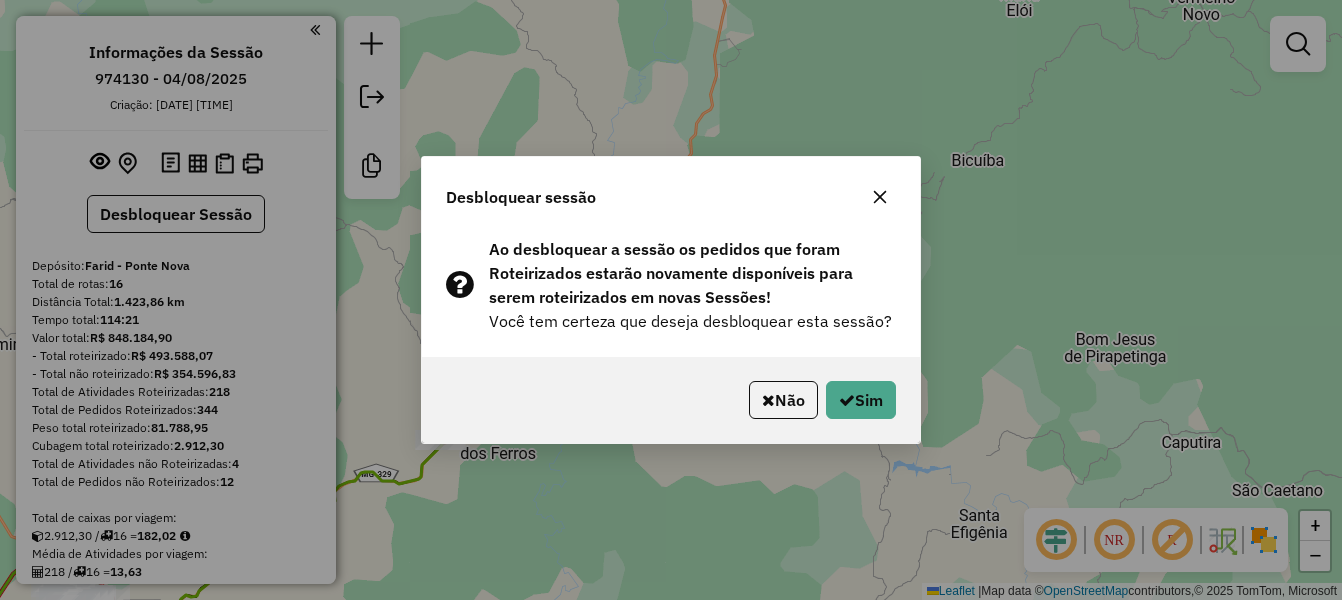 click 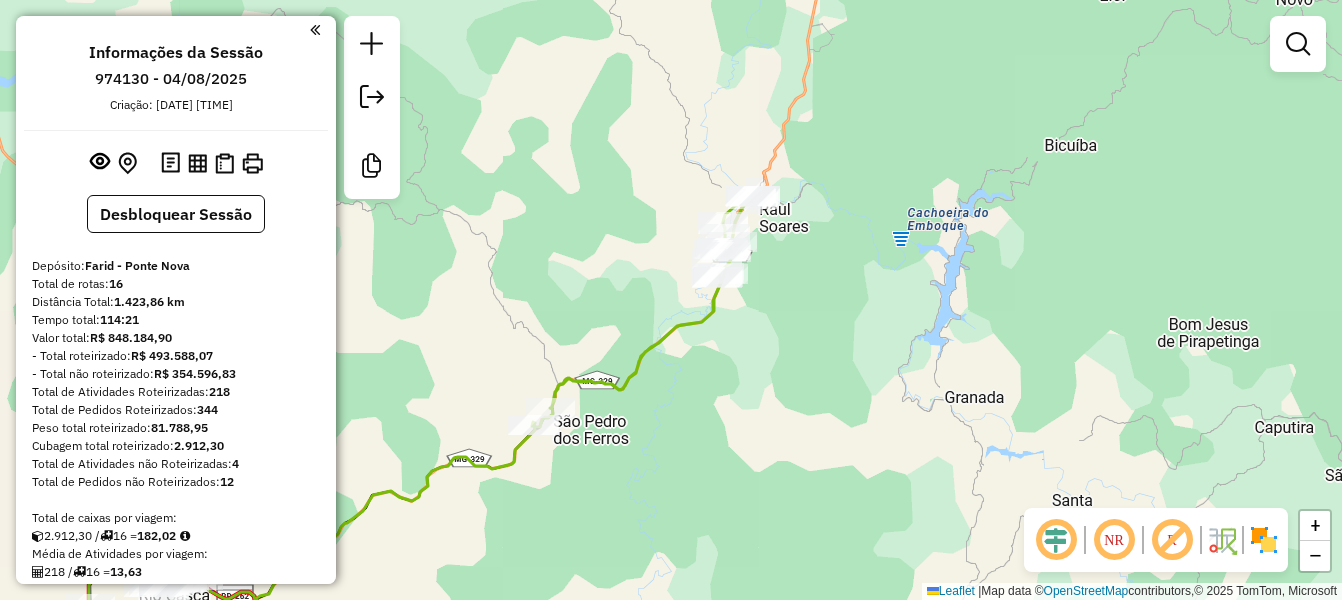 drag, startPoint x: 432, startPoint y: 335, endPoint x: 901, endPoint y: 106, distance: 521.92145 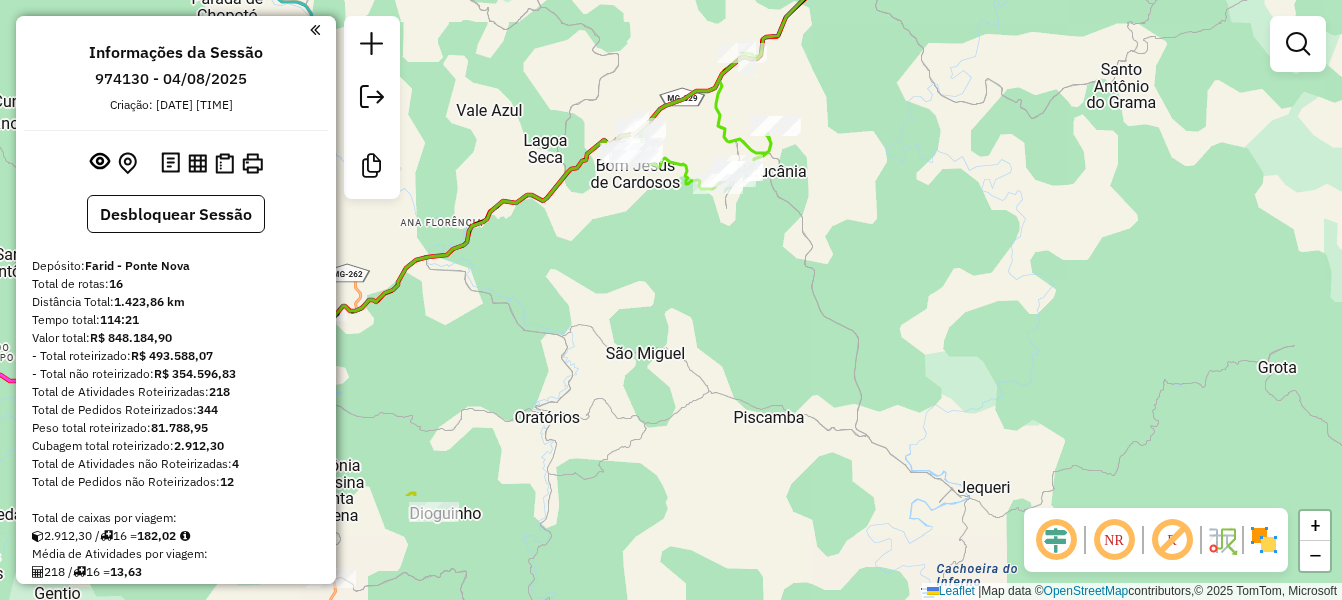 drag, startPoint x: 839, startPoint y: 188, endPoint x: 822, endPoint y: 170, distance: 24.758837 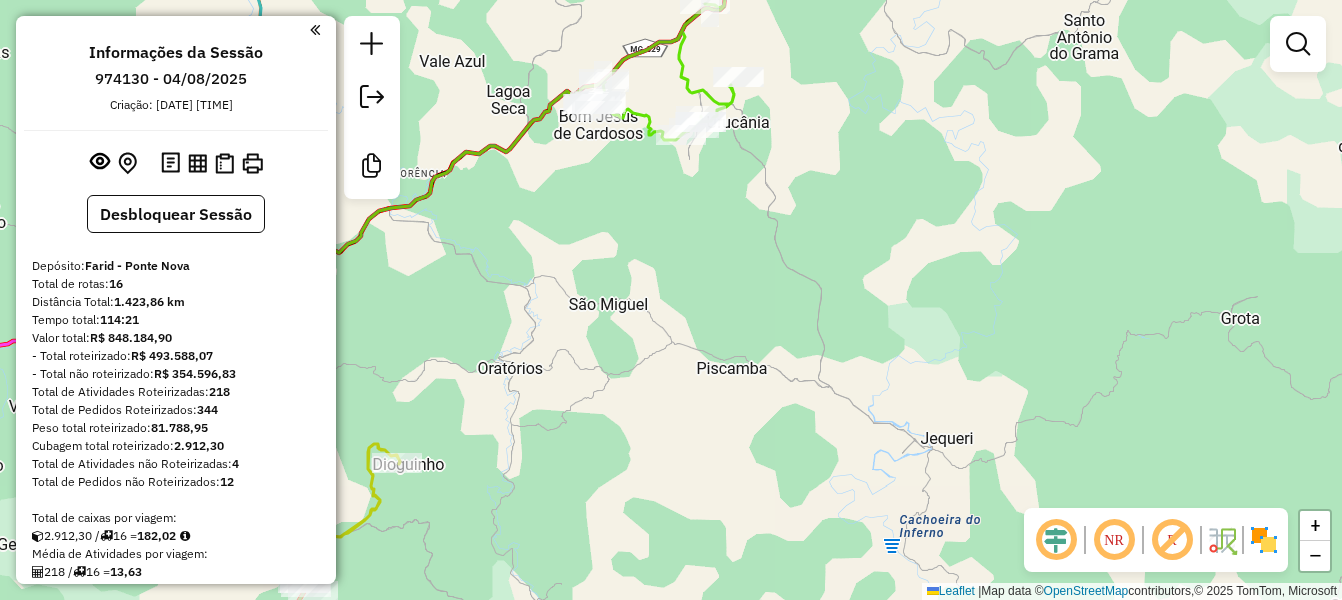 drag, startPoint x: 809, startPoint y: 218, endPoint x: 882, endPoint y: 365, distance: 164.128 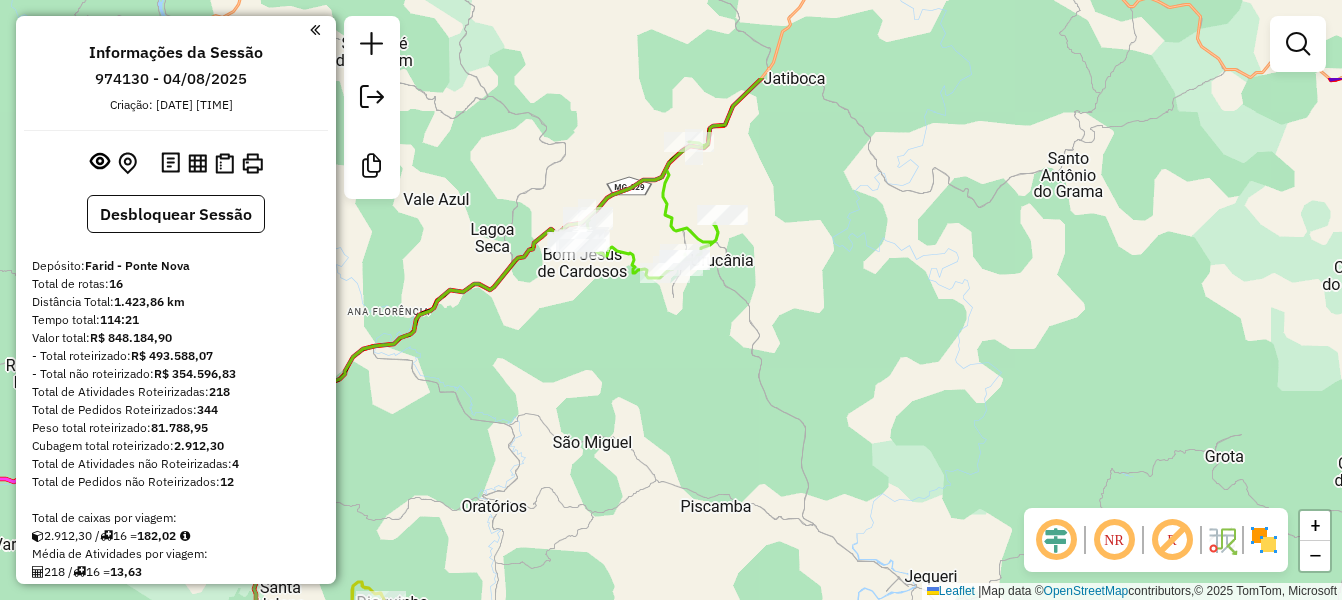 drag, startPoint x: 871, startPoint y: 194, endPoint x: 855, endPoint y: 332, distance: 138.92444 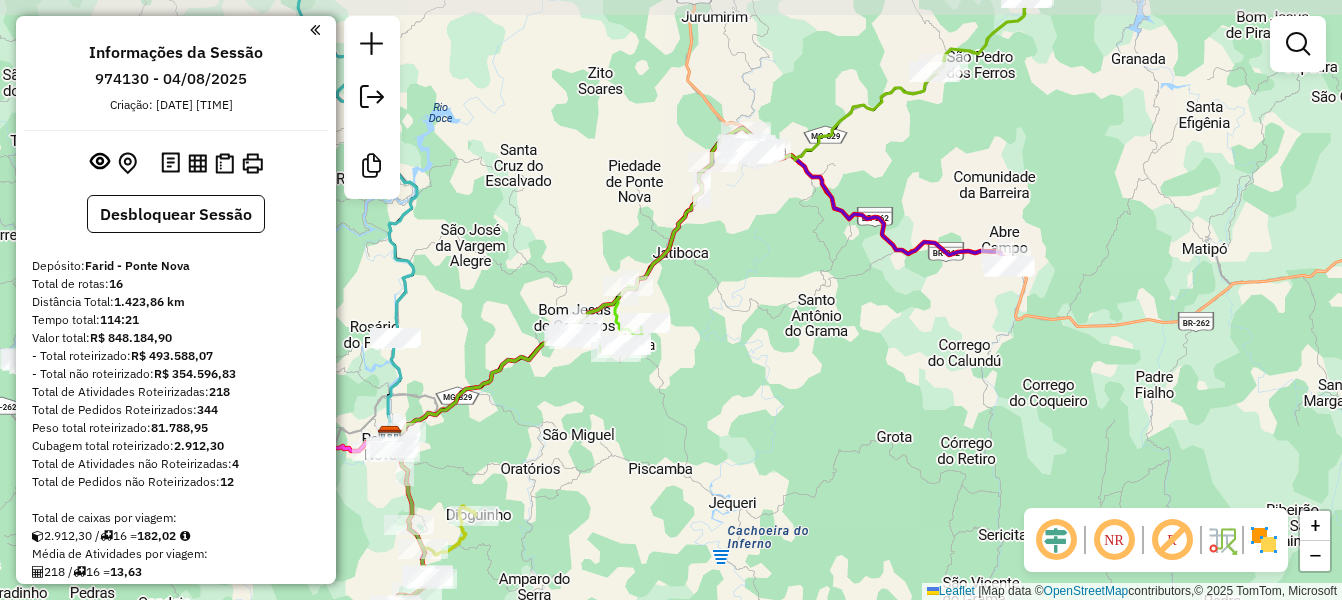drag, startPoint x: 1000, startPoint y: 274, endPoint x: 856, endPoint y: 324, distance: 152.4336 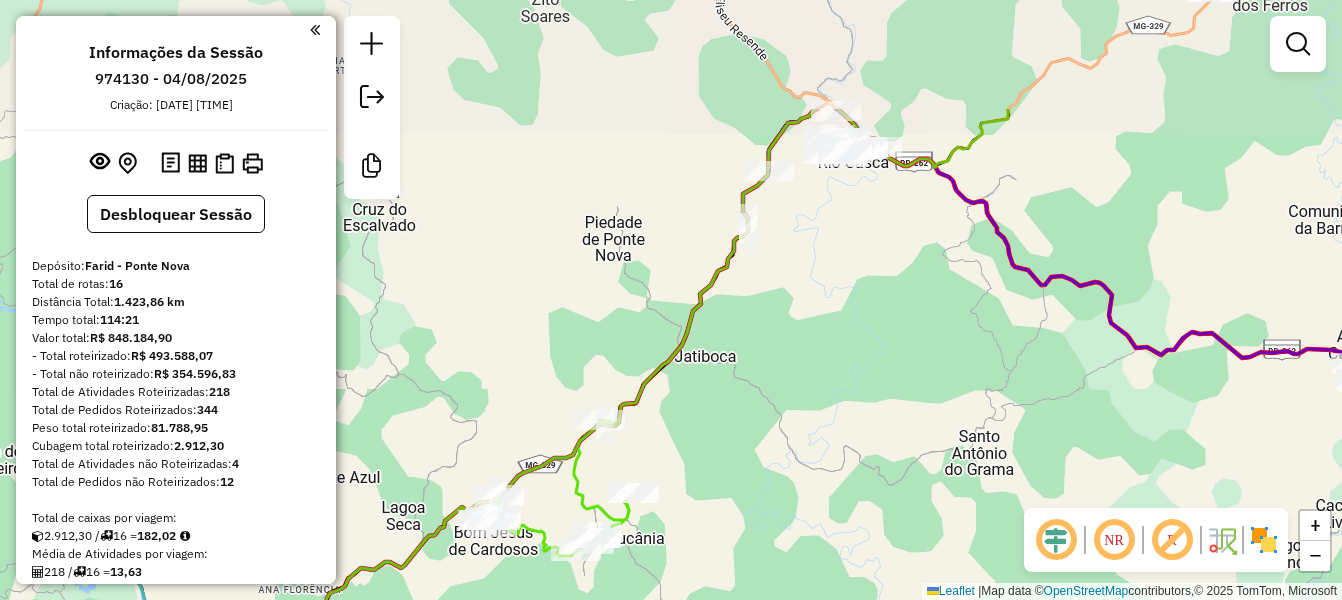 drag, startPoint x: 742, startPoint y: 191, endPoint x: 660, endPoint y: 360, distance: 187.84302 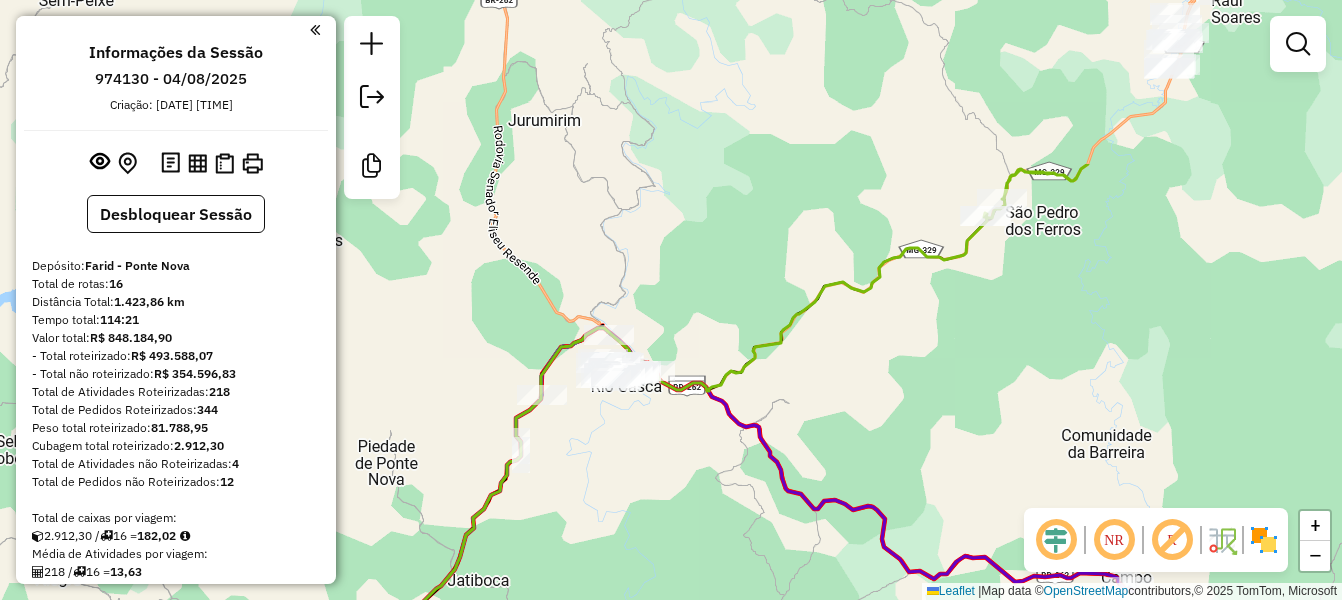 drag, startPoint x: 793, startPoint y: 248, endPoint x: 566, endPoint y: 472, distance: 318.9122 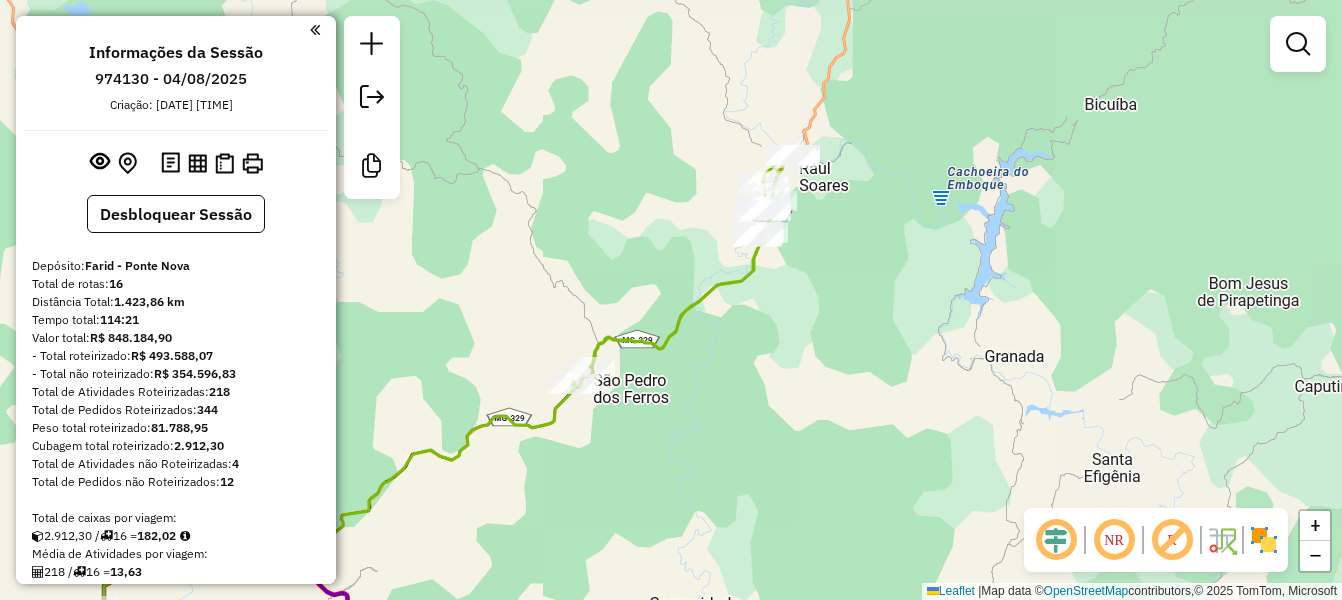 drag, startPoint x: 867, startPoint y: 271, endPoint x: 454, endPoint y: 439, distance: 445.8621 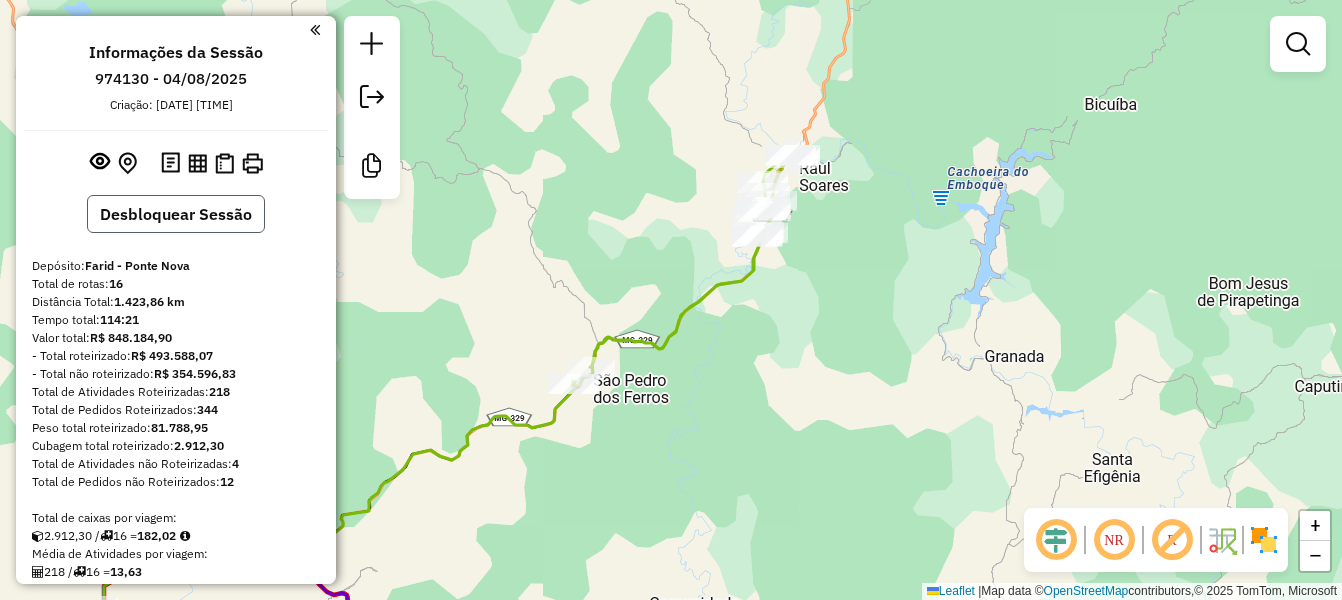 click on "Desbloquear Sessão" at bounding box center [176, 214] 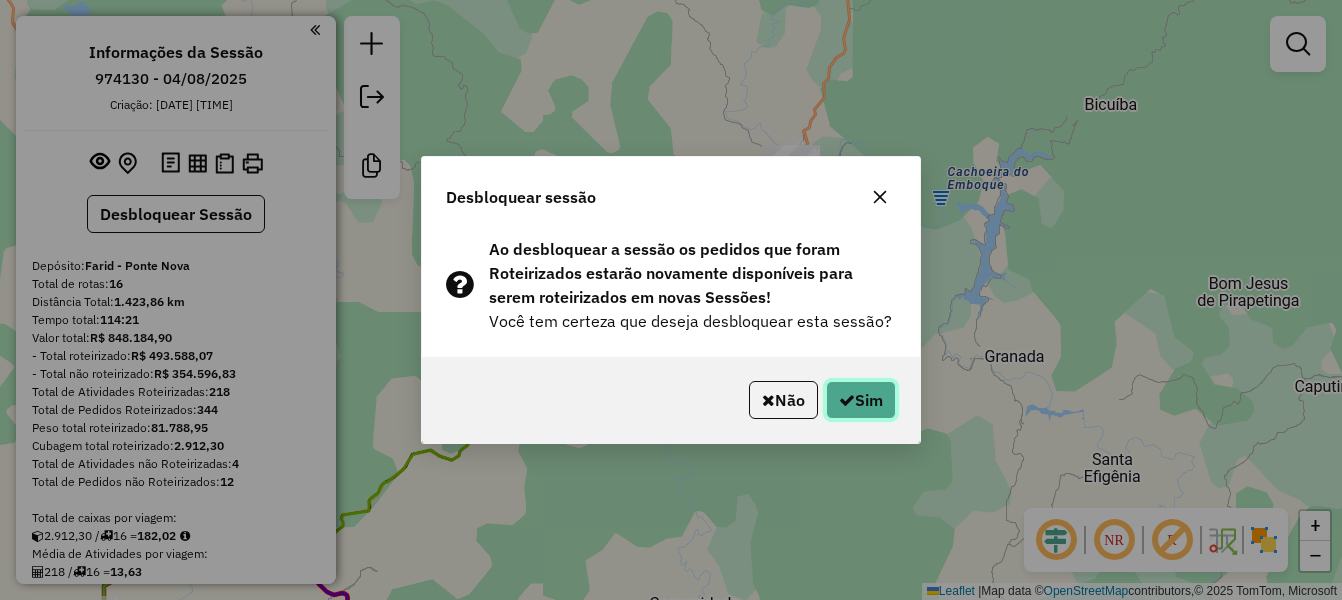 click on "Sim" 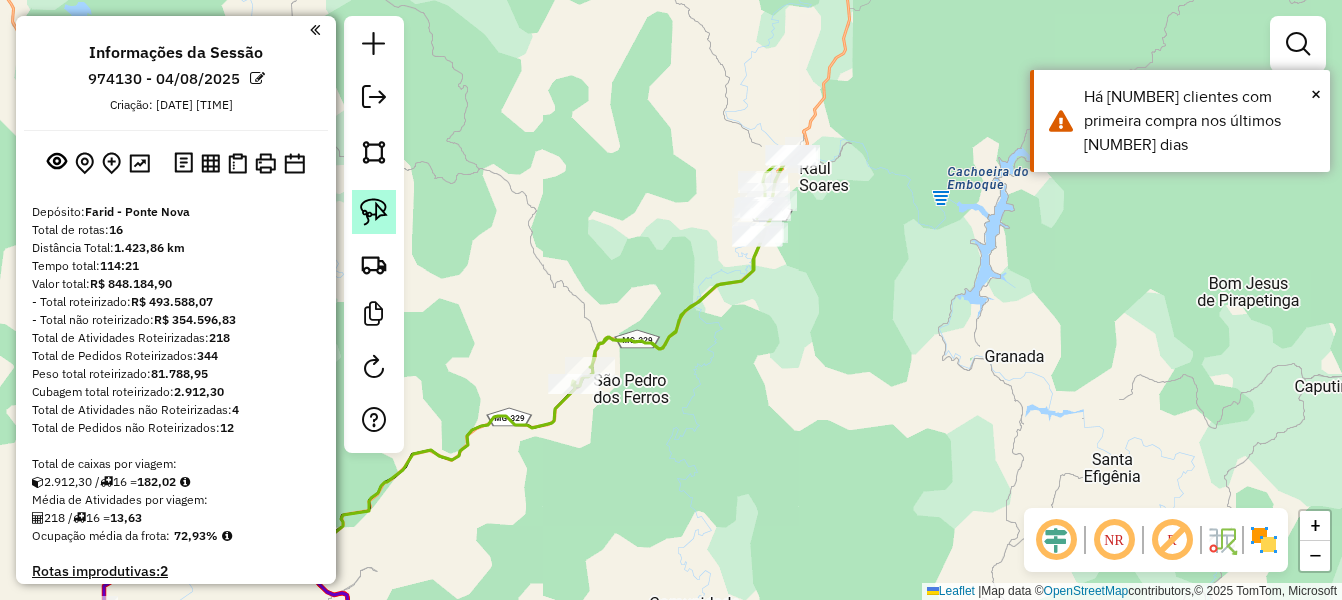 click 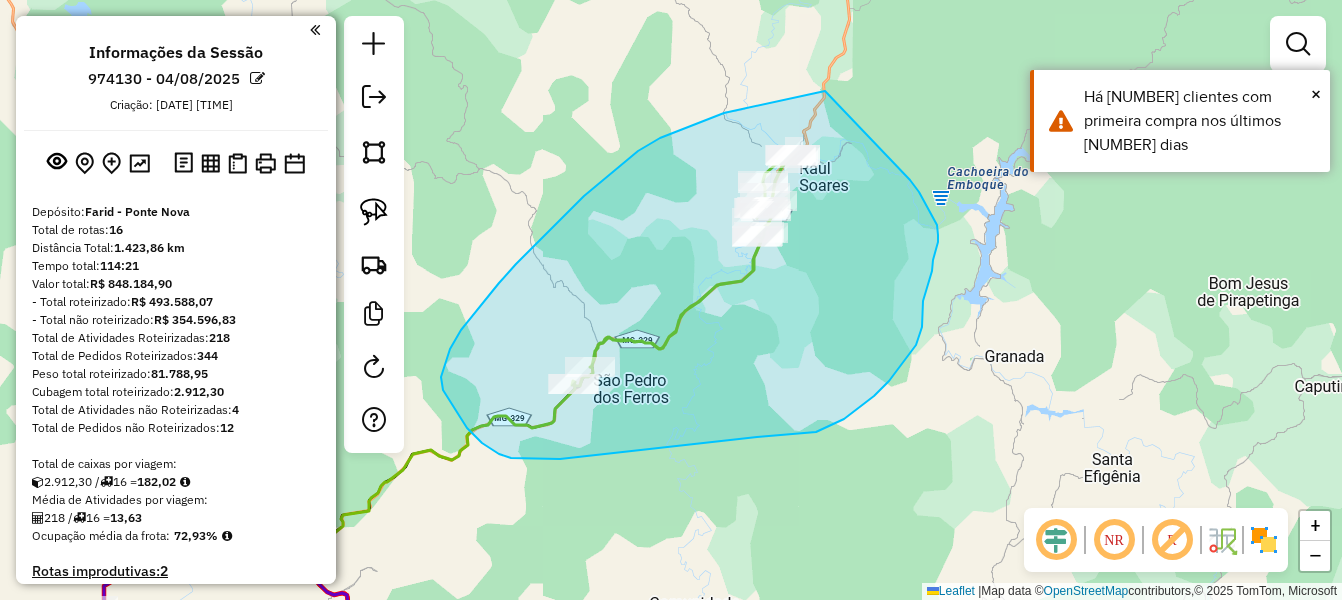 drag, startPoint x: 825, startPoint y: 91, endPoint x: 894, endPoint y: 155, distance: 94.11163 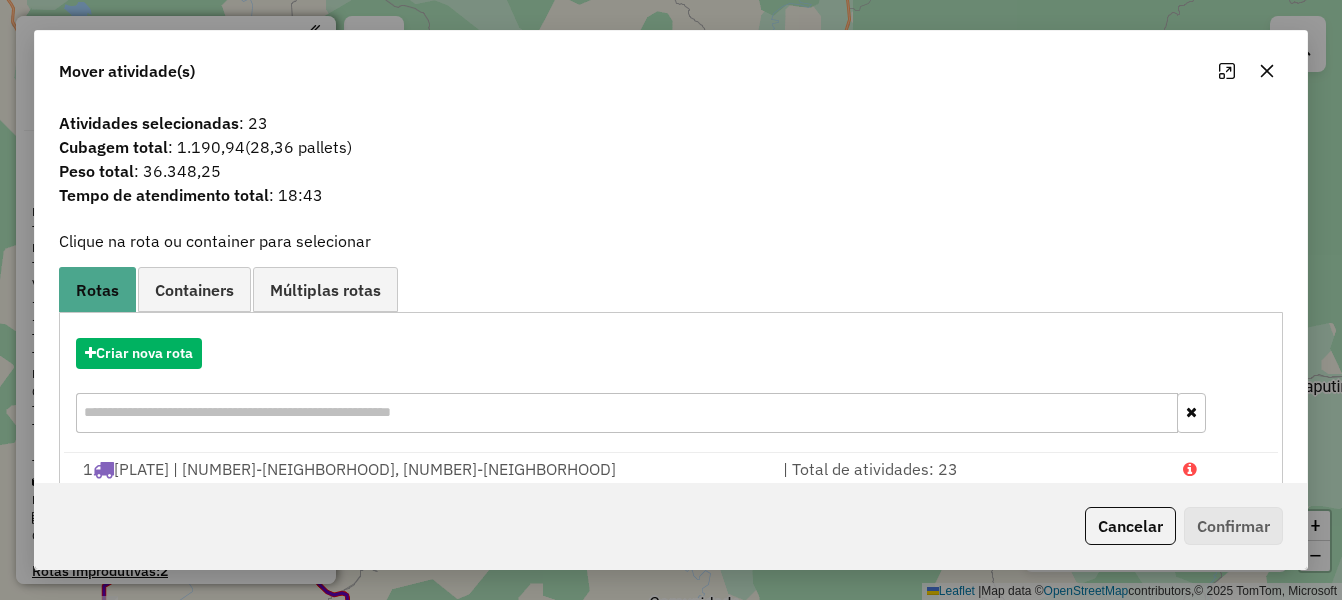click 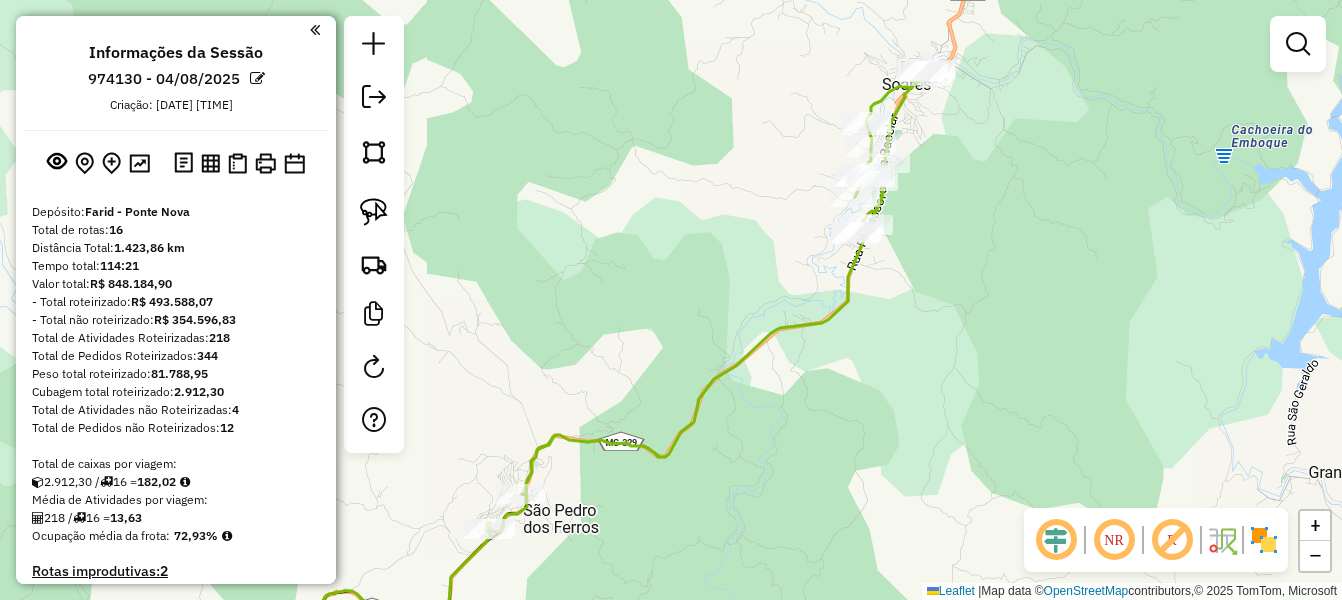 drag, startPoint x: 772, startPoint y: 297, endPoint x: 984, endPoint y: 251, distance: 216.93317 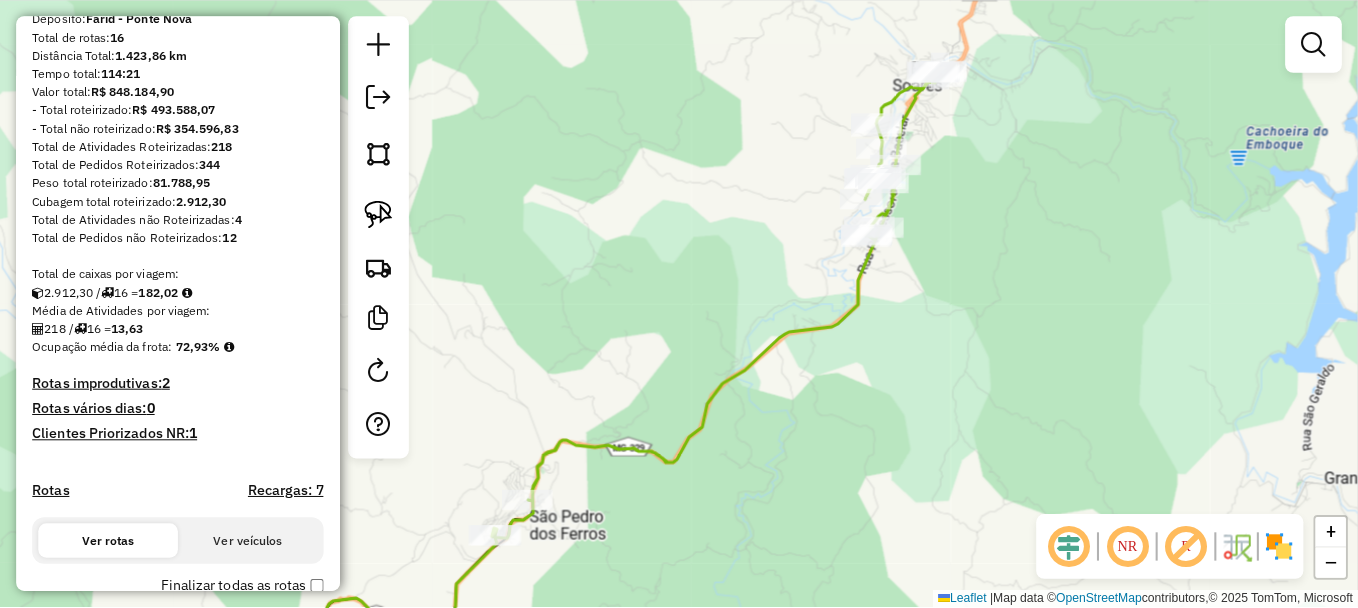 scroll, scrollTop: 200, scrollLeft: 0, axis: vertical 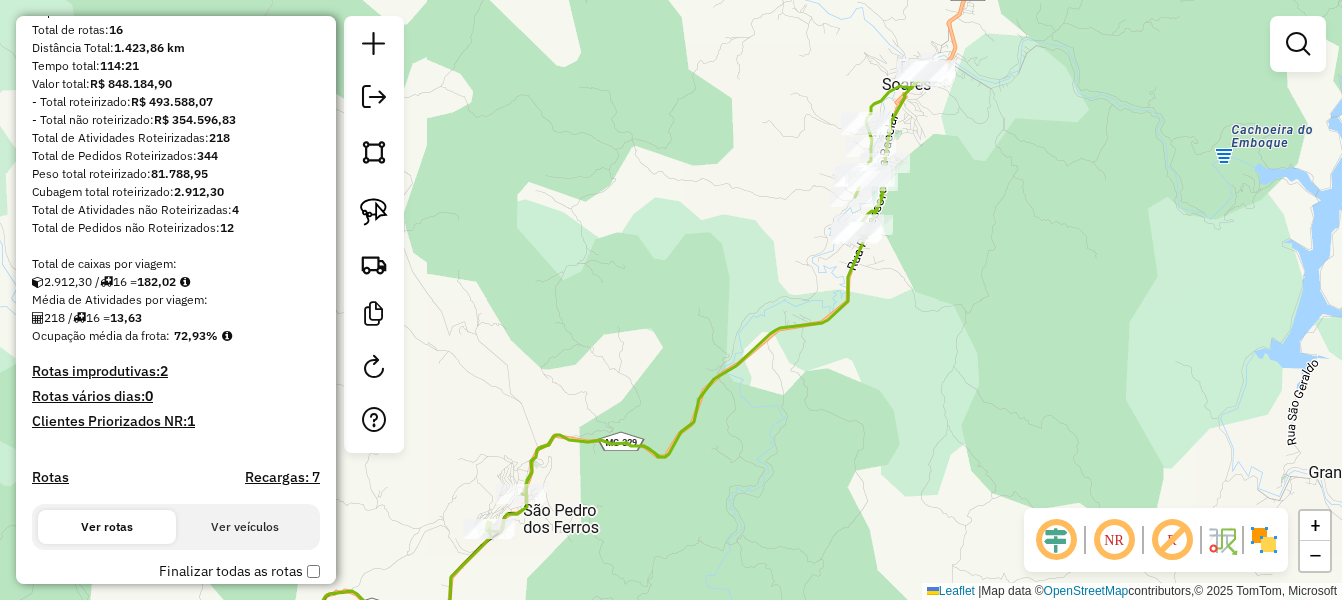 click on "Janela de atendimento Grade de atendimento Capacidade Transportadoras Veículos Cliente Pedidos  Rotas Selecione os dias de semana para filtrar as janelas de atendimento  Seg   Ter   Qua   Qui   Sex   Sáb   Dom  Informe o período da janela de atendimento: De: Até:  Filtrar exatamente a janela do cliente  Considerar janela de atendimento padrão  Selecione os dias de semana para filtrar as grades de atendimento  Seg   Ter   Qua   Qui   Sex   Sáb   Dom   Considerar clientes sem dia de atendimento cadastrado  Clientes fora do dia de atendimento selecionado Filtrar as atividades entre os valores definidos abaixo:  Peso mínimo:   Peso máximo:   Cubagem mínima:   Cubagem máxima:   De:   Até:  Filtrar as atividades entre o tempo de atendimento definido abaixo:  De:   Até:   Considerar capacidade total dos clientes não roteirizados Transportadora: Selecione um ou mais itens Tipo de veículo: Selecione um ou mais itens Veículo: Selecione um ou mais itens Motorista: Selecione um ou mais itens Nome: Rótulo:" 